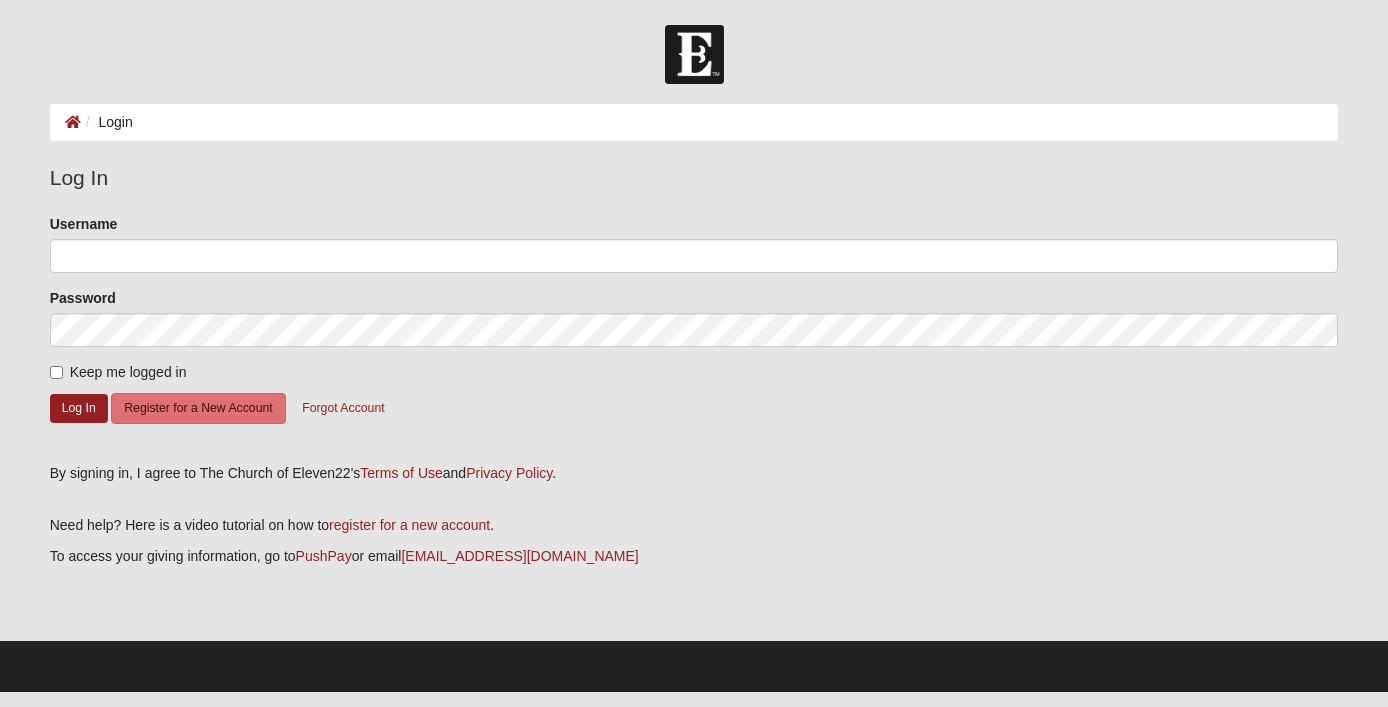 scroll, scrollTop: 0, scrollLeft: 0, axis: both 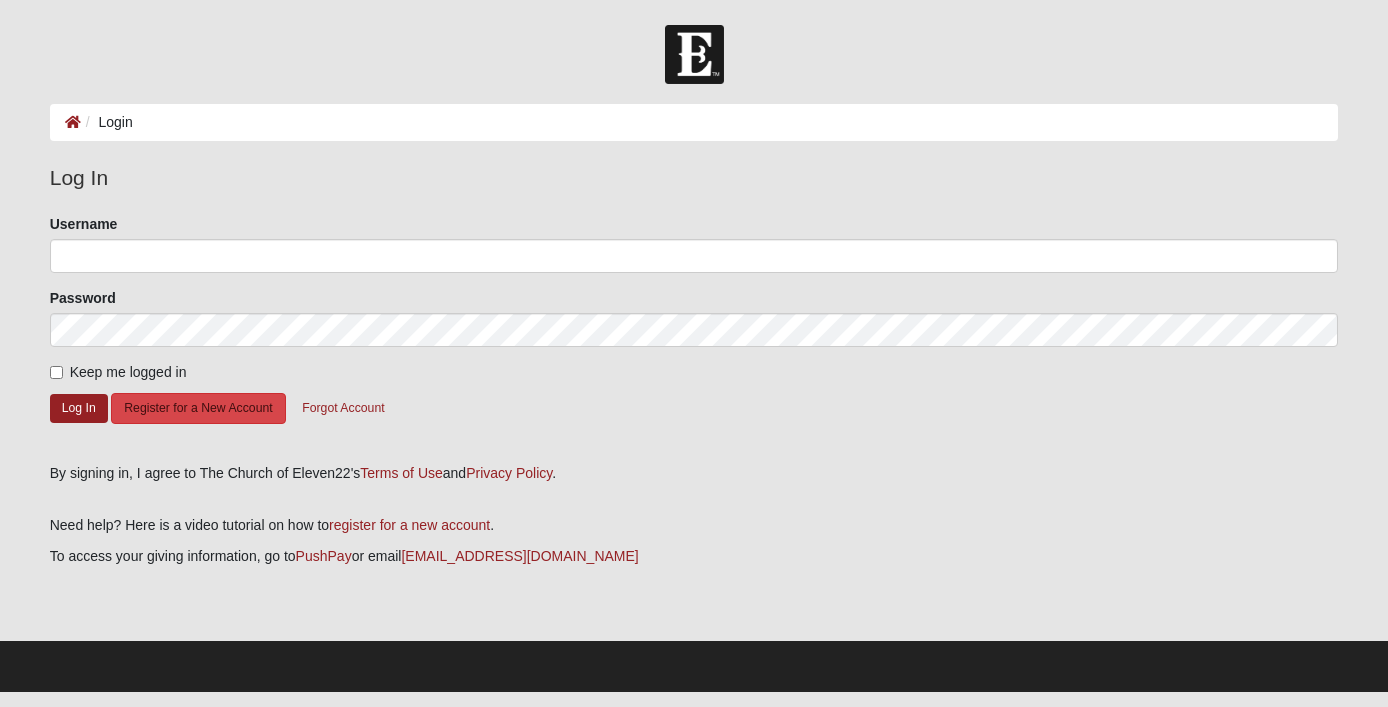 click on "Register for a New Account" 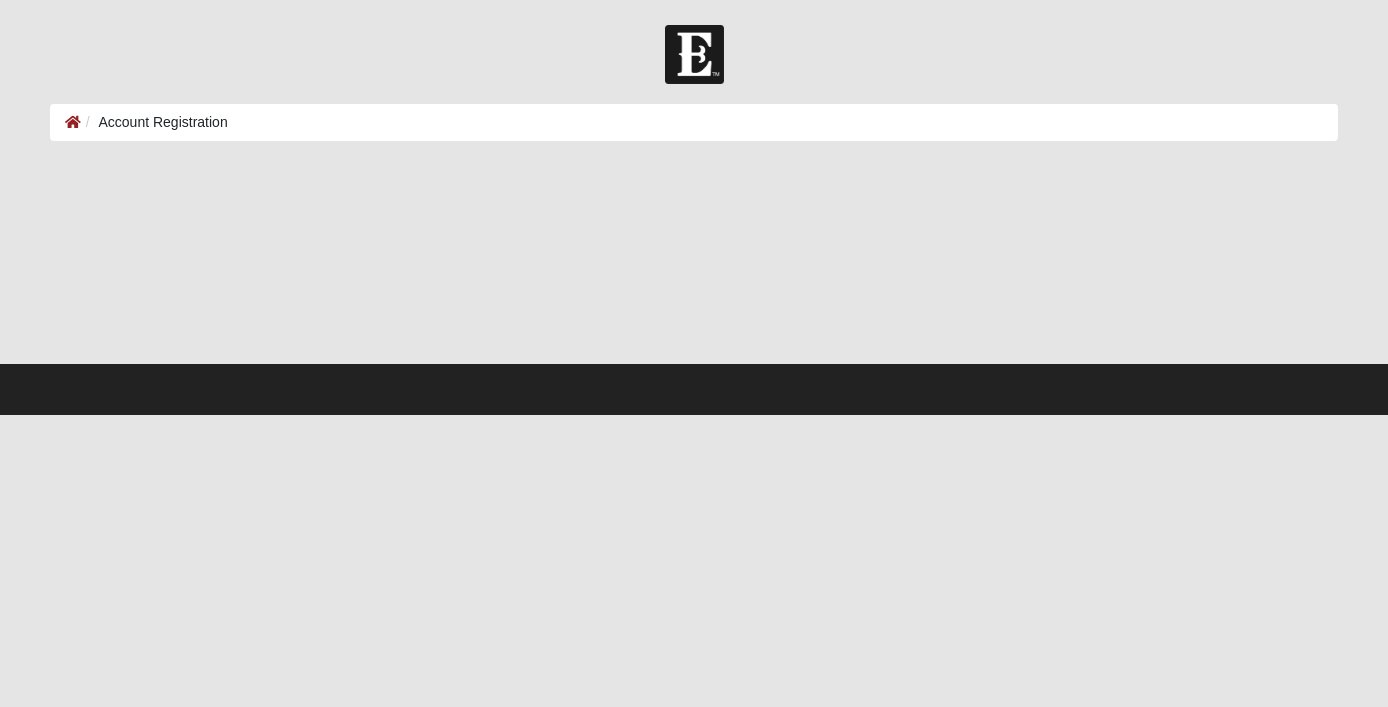 scroll, scrollTop: 0, scrollLeft: 0, axis: both 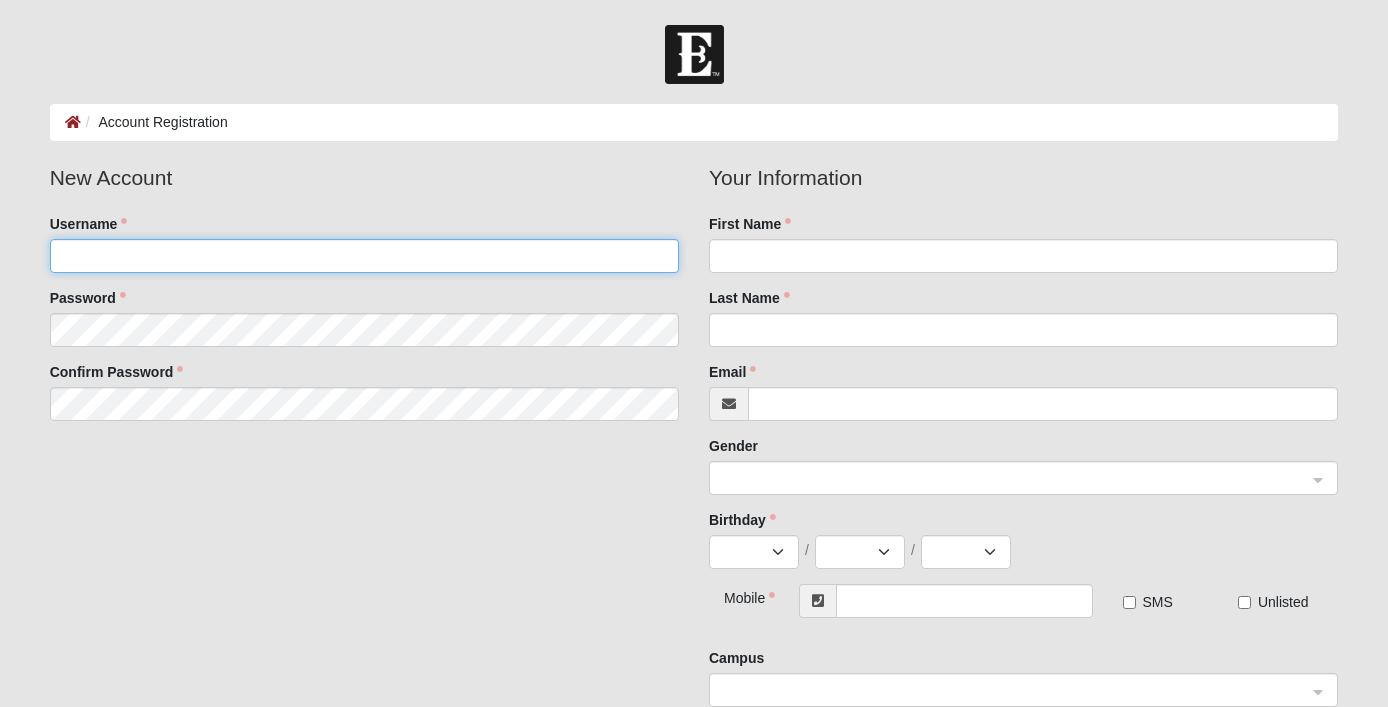 click on "Username" 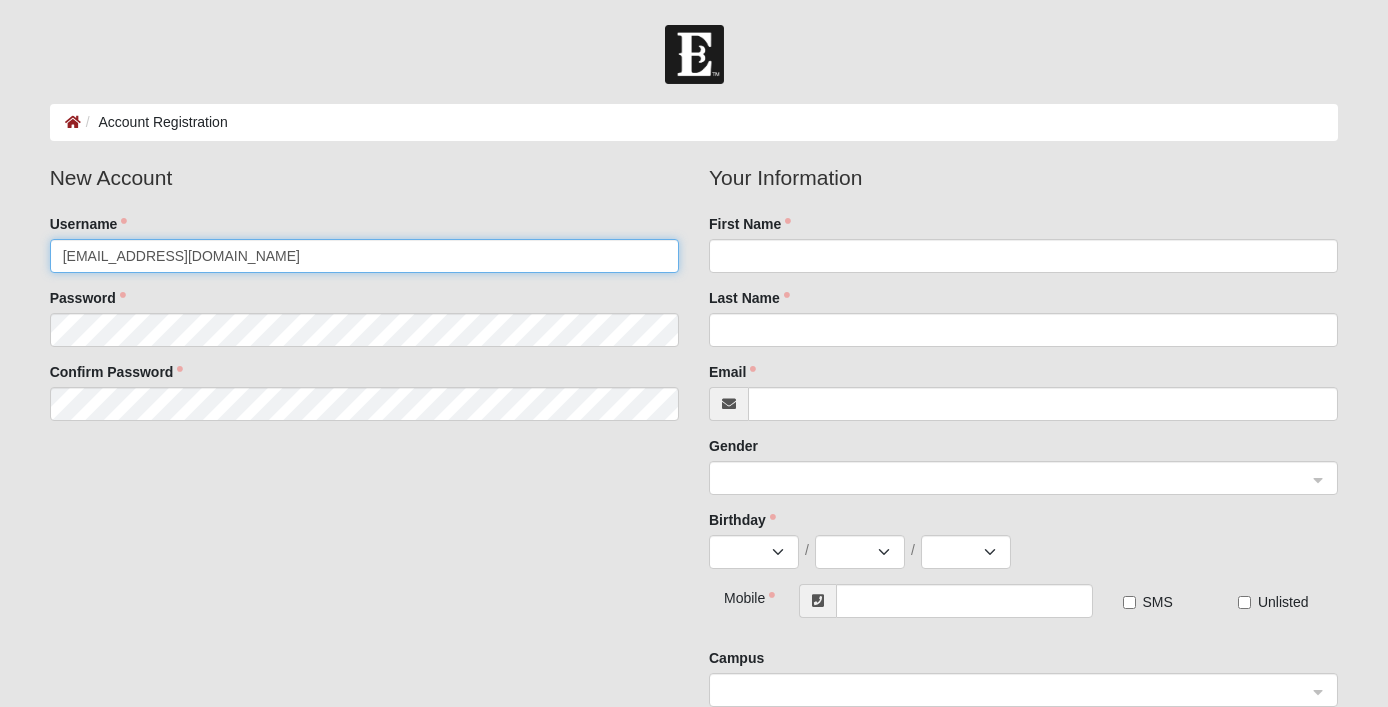 type on "[EMAIL_ADDRESS][DOMAIN_NAME]" 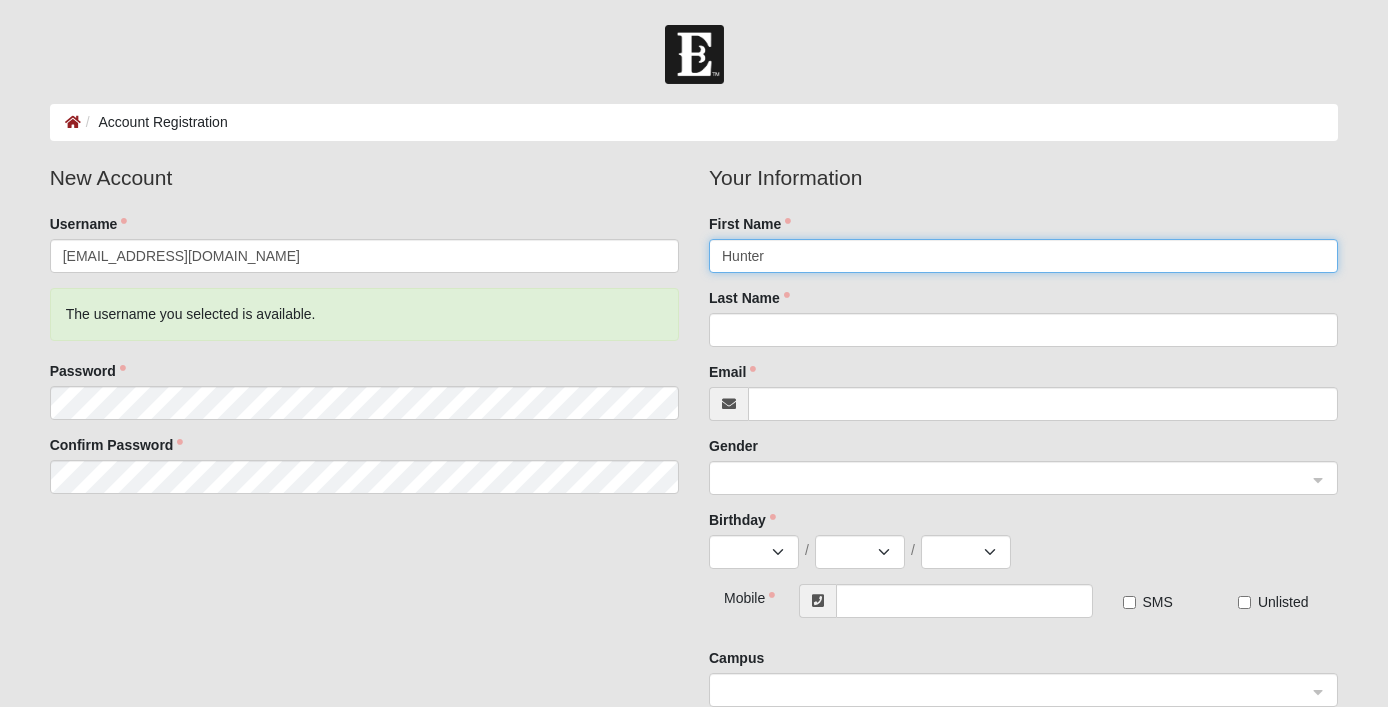 type on "Hunter" 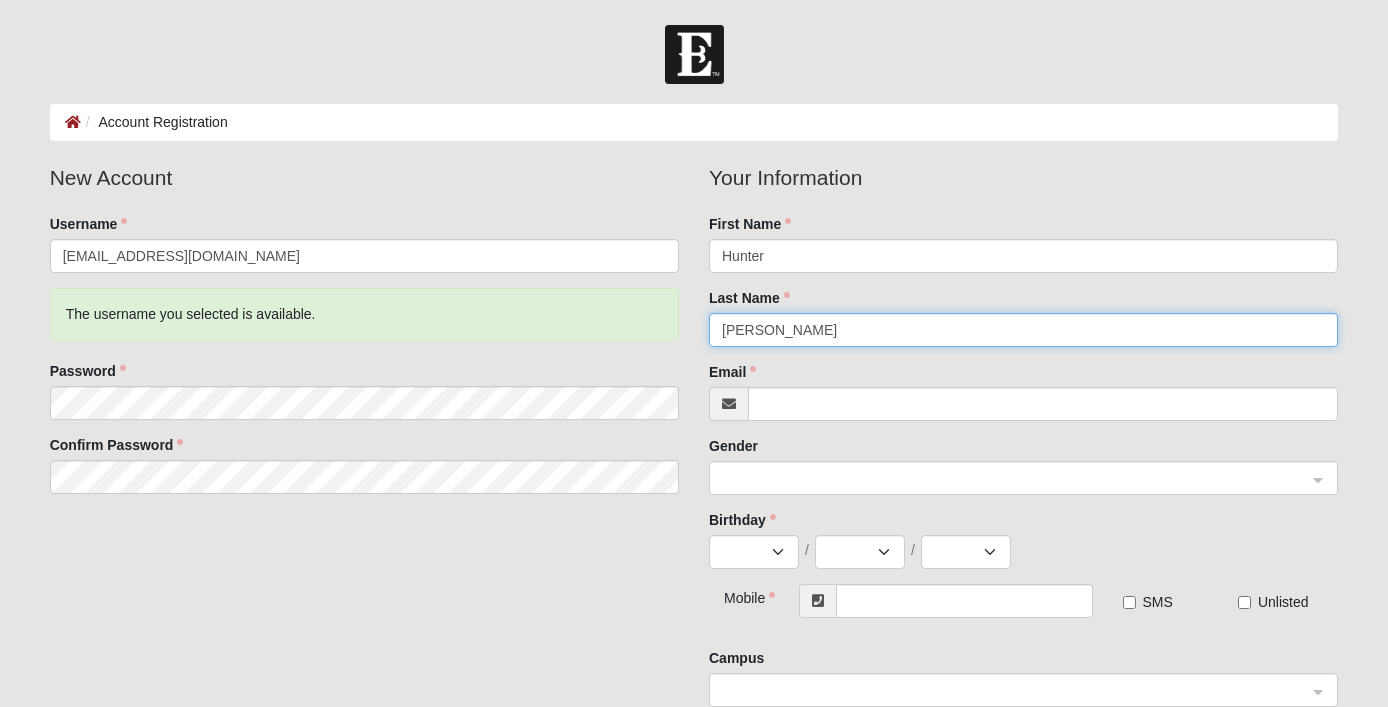 type on "Bunn" 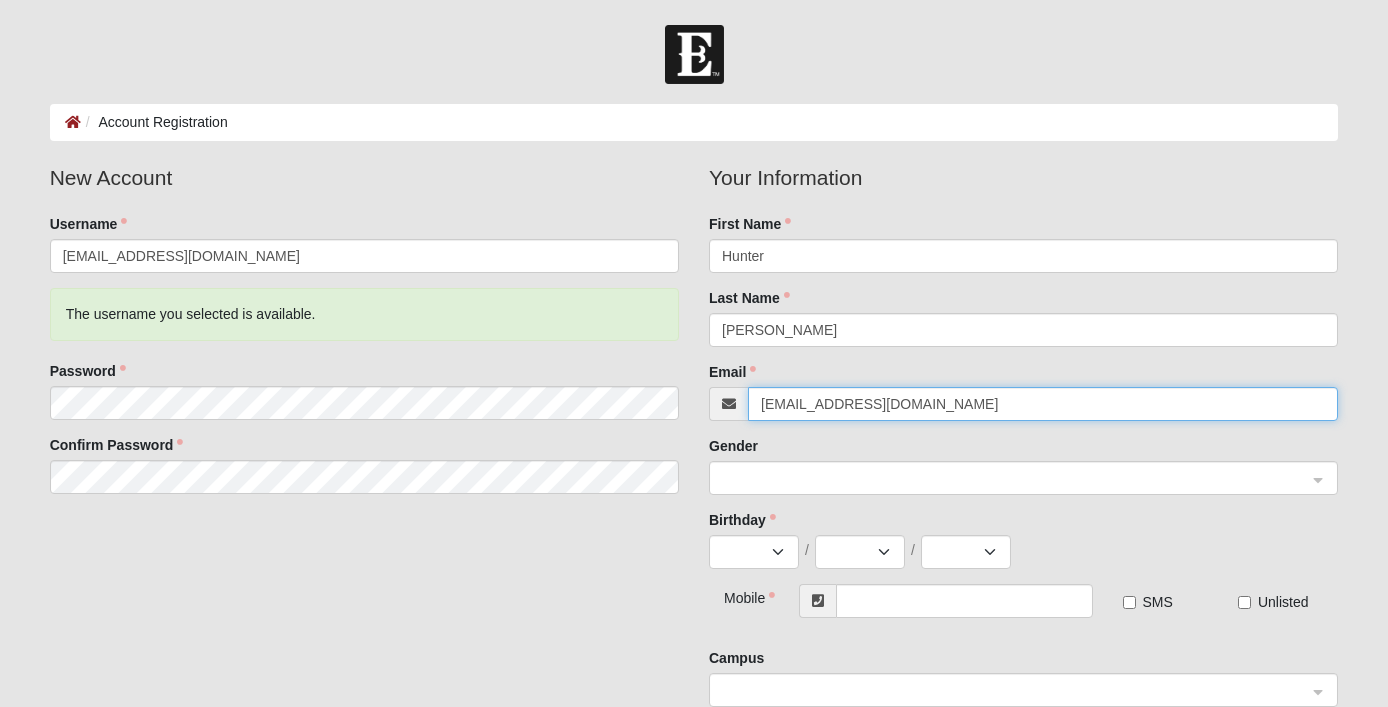 type on "[EMAIL_ADDRESS][DOMAIN_NAME]" 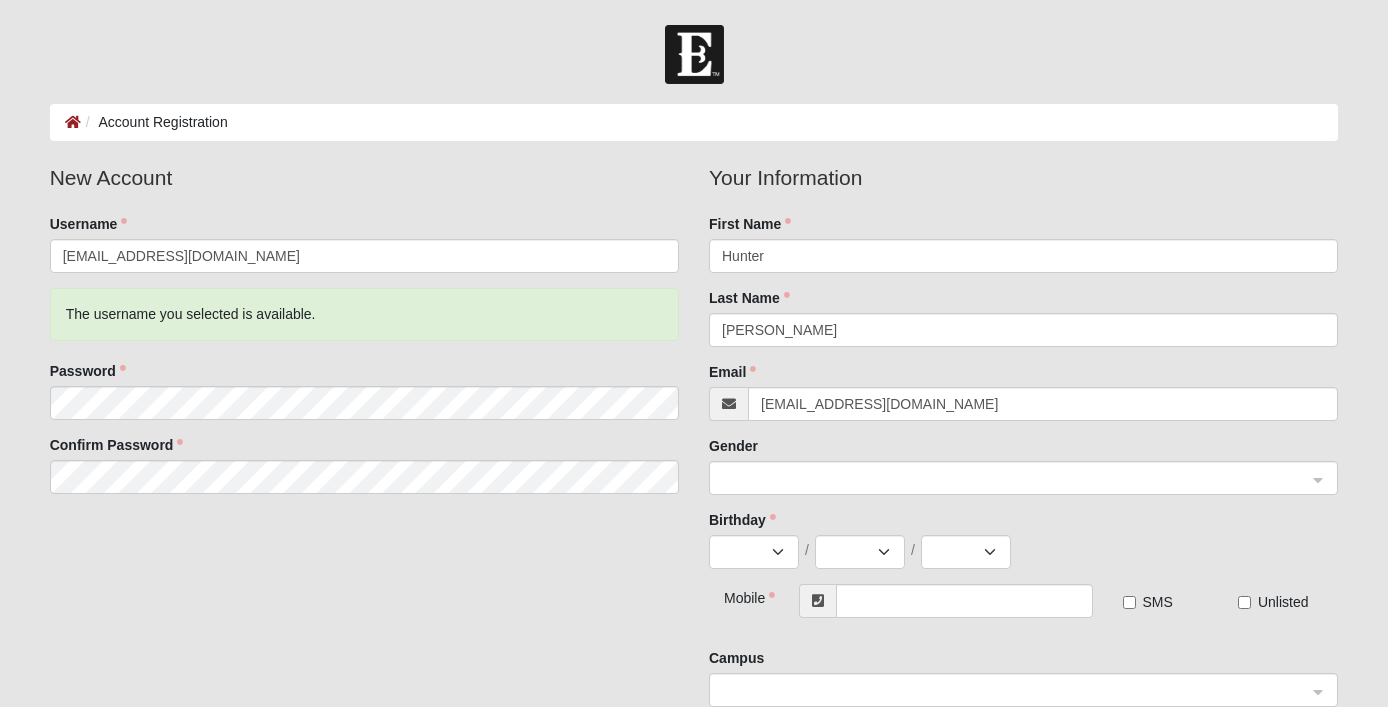 click at bounding box center (1016, 477) 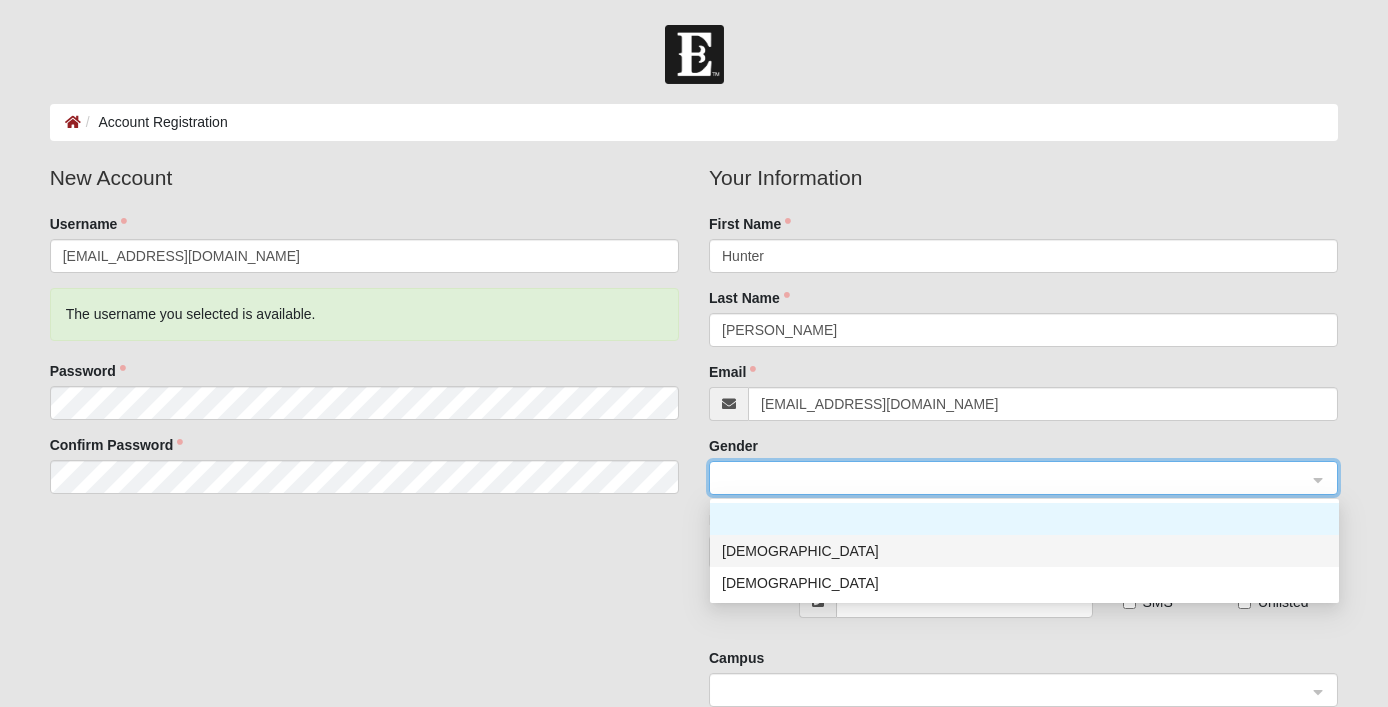click on "[DEMOGRAPHIC_DATA]" at bounding box center (1024, 551) 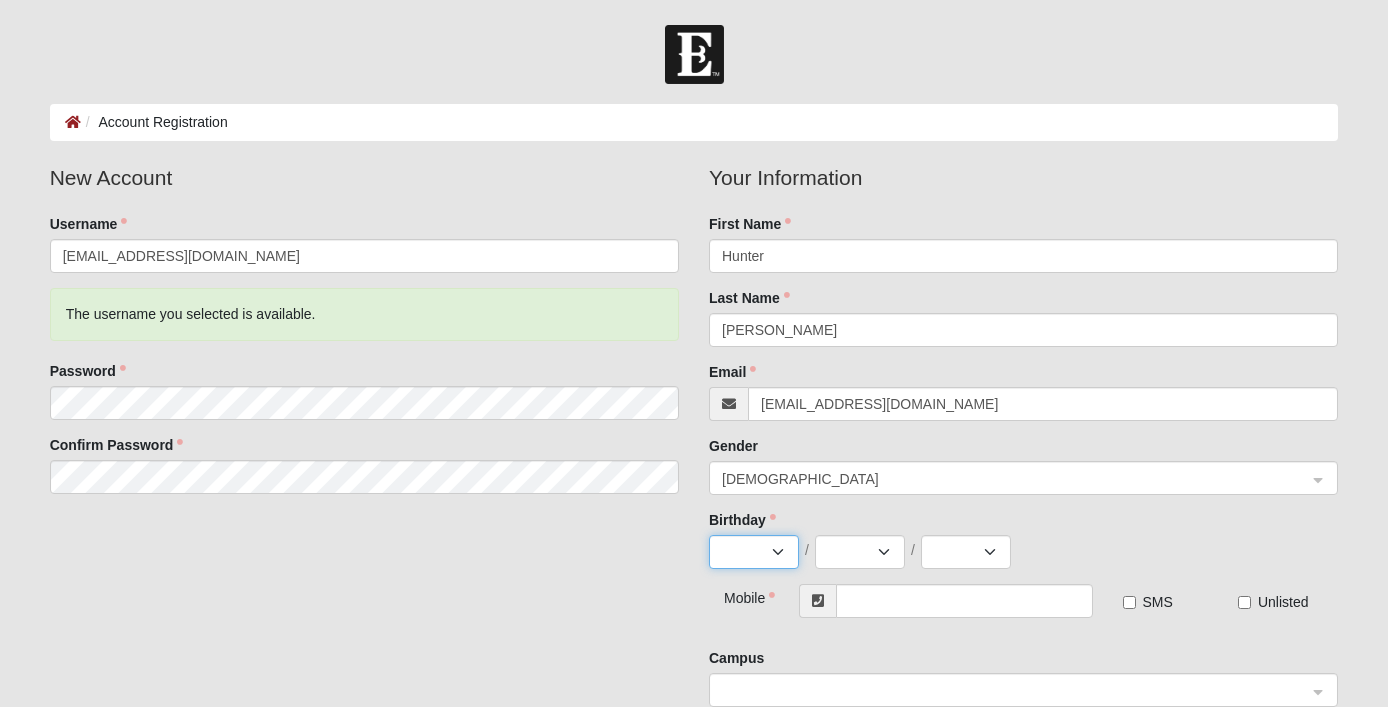 select on "4" 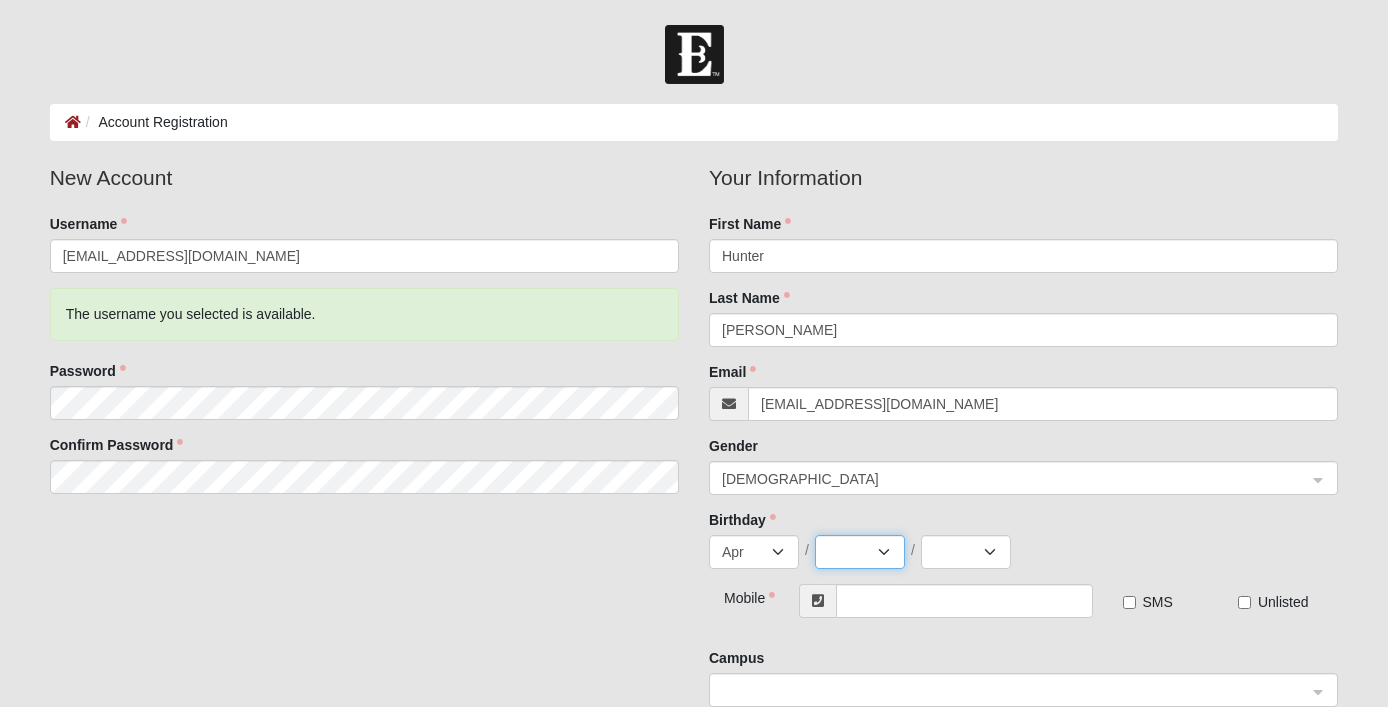 select on "17" 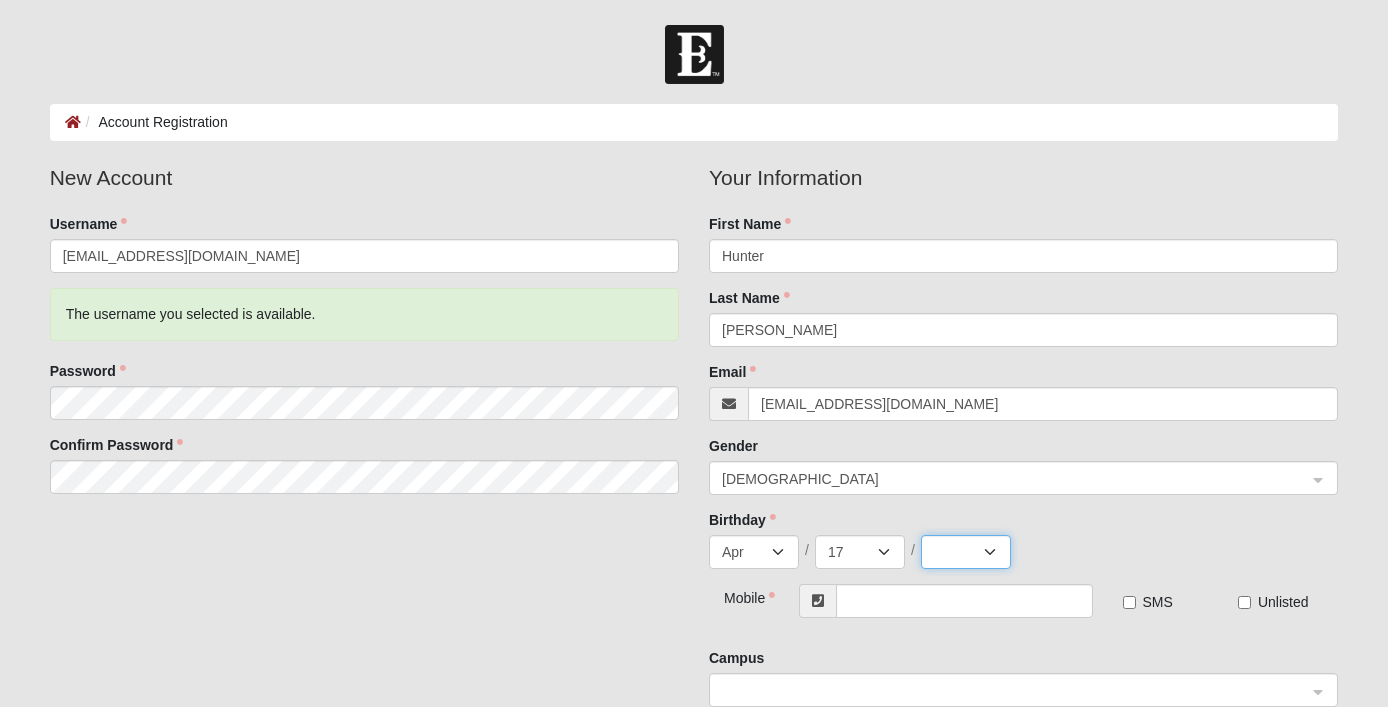 select on "1989" 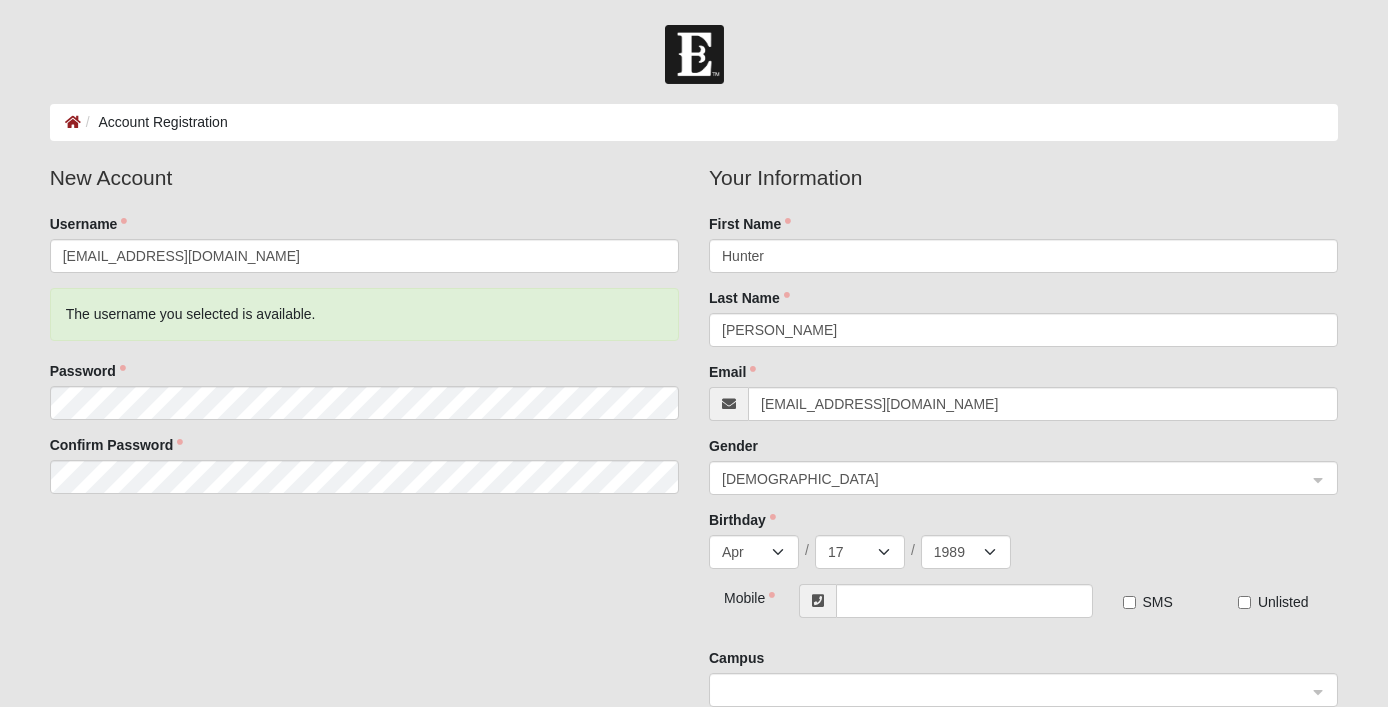 click on "Jan Feb Mar Apr May Jun Jul Aug Sep Oct Nov Dec / 1 2 3 4 5 6 7 8 9 10 11 12 13 14 15 16 17 18 19 20 21 22 23 24 25 26 27 28 29 30 / 2025 2024 2023 2022 2021 2020 2019 2018 2017 2016 2015 2014 2013 2012 2011 2010 2009 2008 2007 2006 2005 2004 2003 2002 2001 2000 1999 1998 1997 1996 1995 1994 1993 1992 1991 1990 1989 1988 1987 1986 1985 1984 1983 1982 1981 1980 1979 1978 1977 1976 1975 1974 1973 1972 1971 1970 1969 1968 1967 1966 1965 1964 1963 1962 1961 1960 1959 1958 1957 1956 1955 1954 1953 1952 1951 1950 1949 1948 1947 1946 1945 1944 1943 1942 1941 1940 1939 1938 1937 1936 1935 1934 1933 1932 1931 1930 1929 1928 1927 1926 1925 1924 1923 1922 1921 1920 1919 1918 1917 1916 1915 1914 1913 1912 1911 1910 1909 1908 1907 1906 1905 1904 1903 1902 1901 1900" at bounding box center (1023, 552) 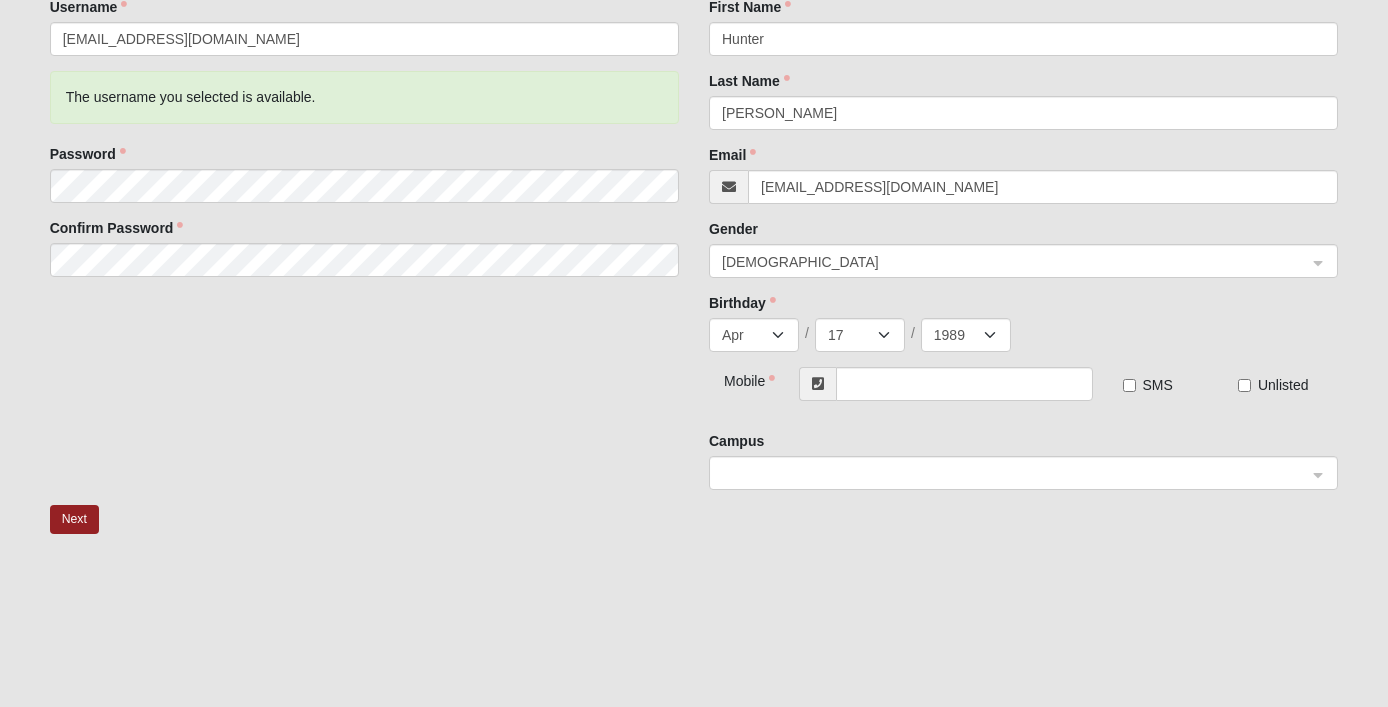 scroll, scrollTop: 210, scrollLeft: 0, axis: vertical 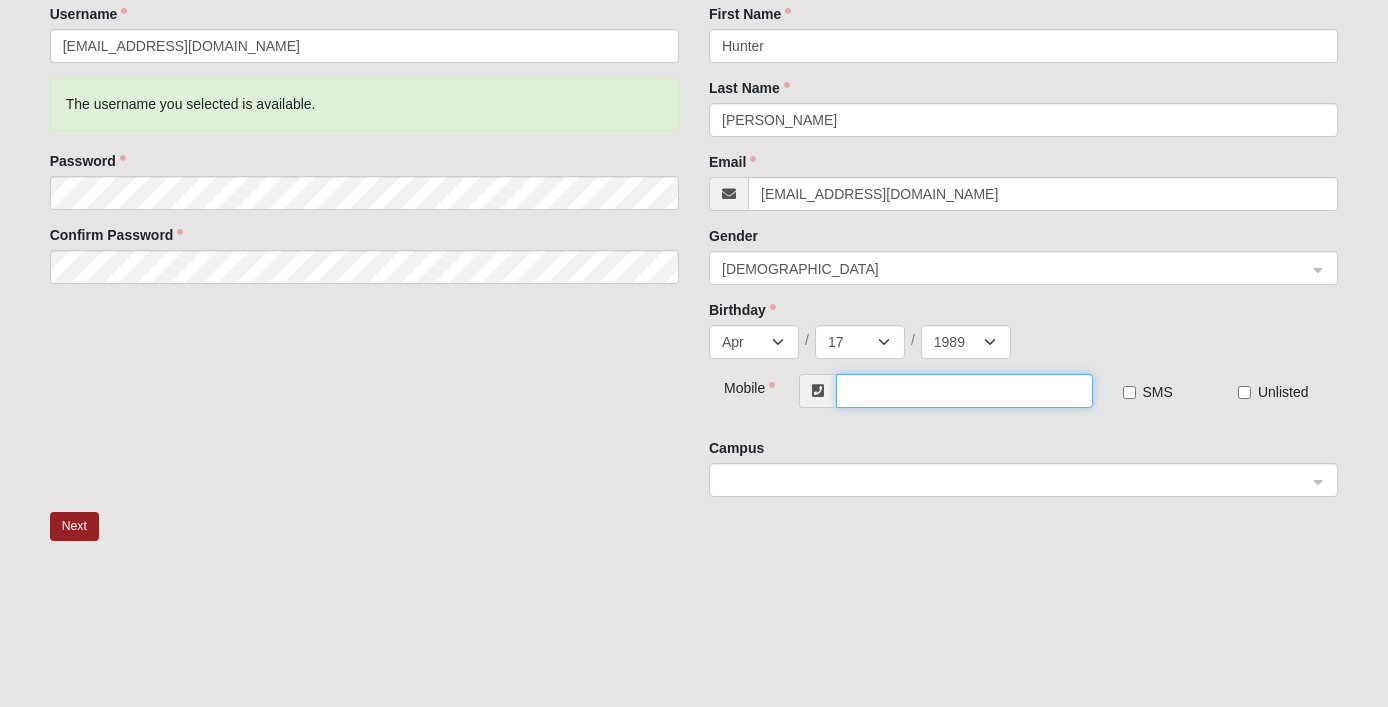 click at bounding box center [964, 391] 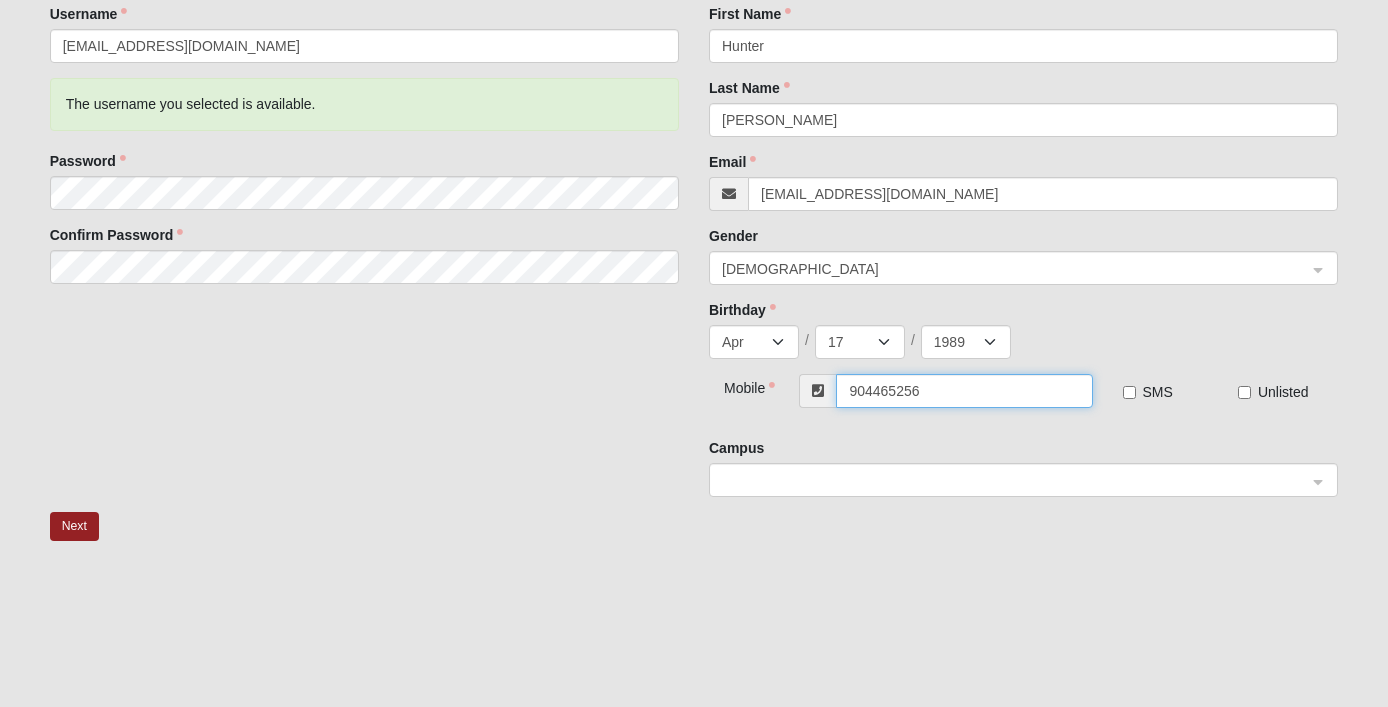 type on "[PHONE_NUMBER]" 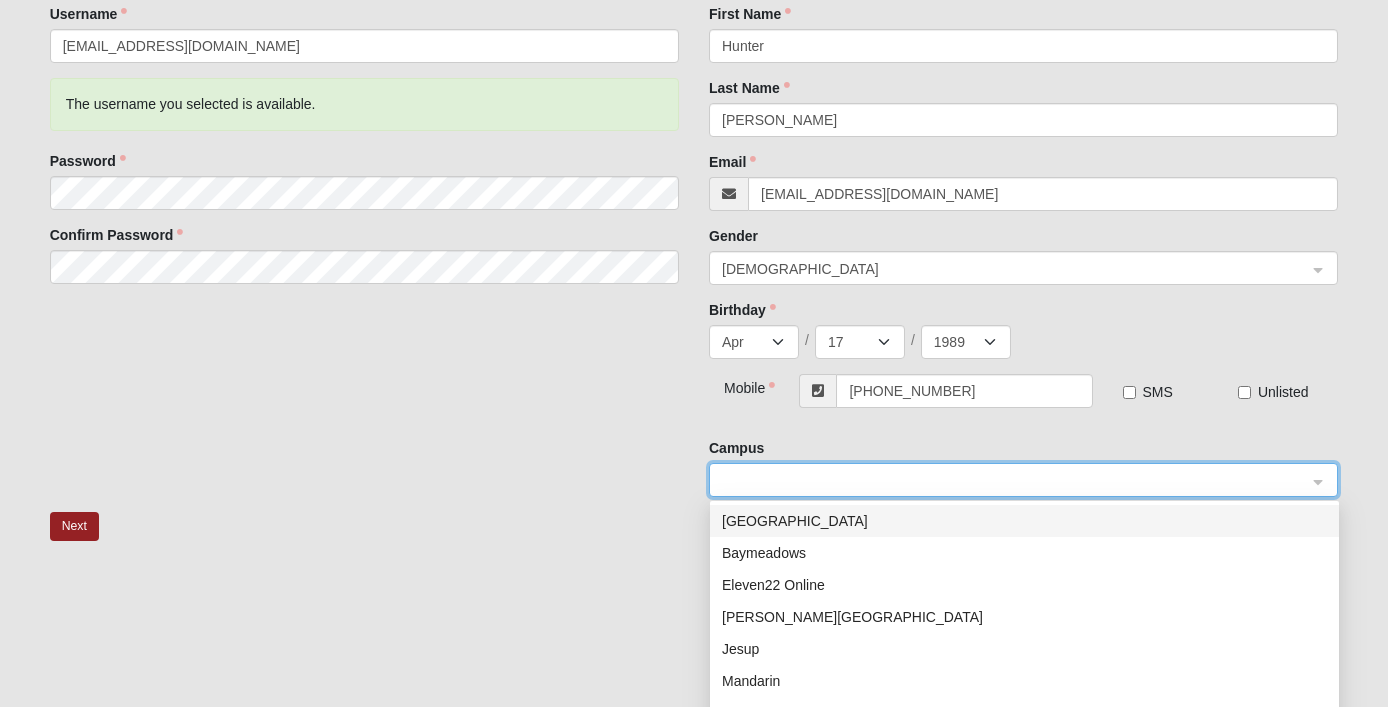 click on "Arlington" at bounding box center [1024, 521] 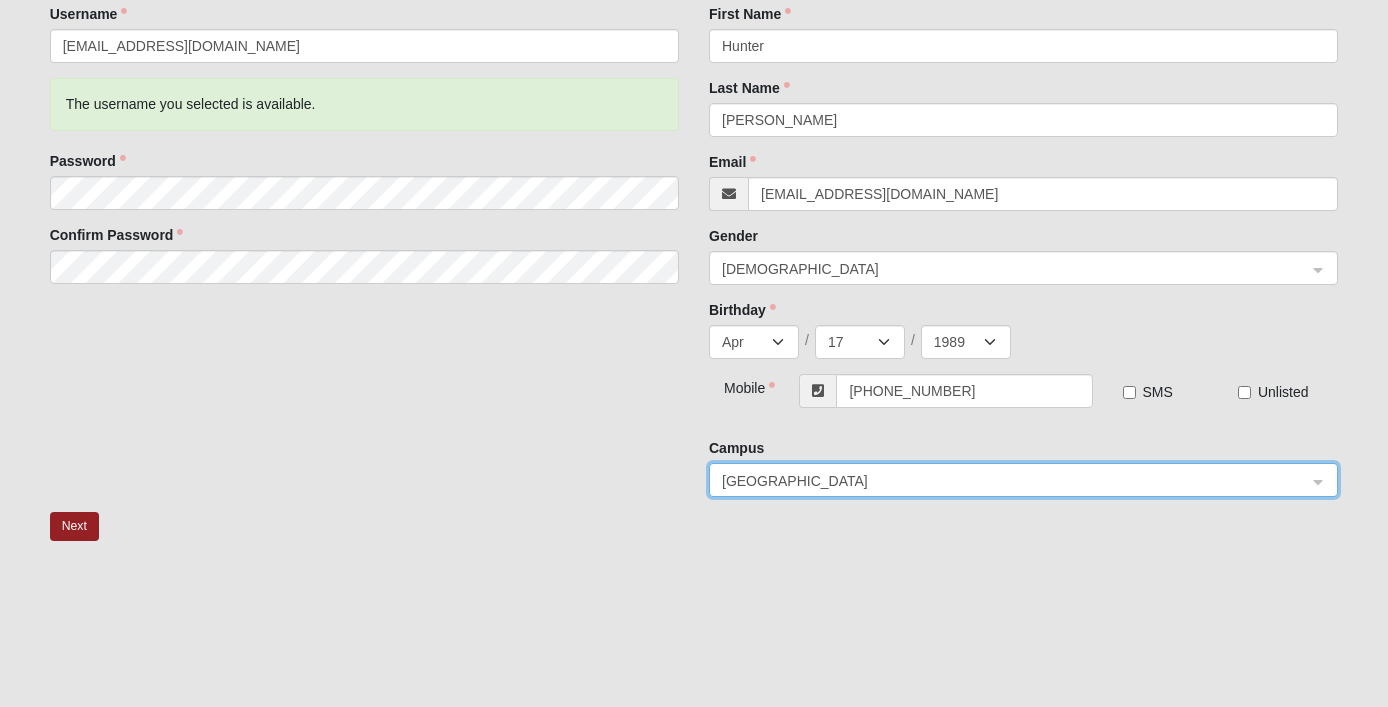 click on "Next" at bounding box center (694, 539) 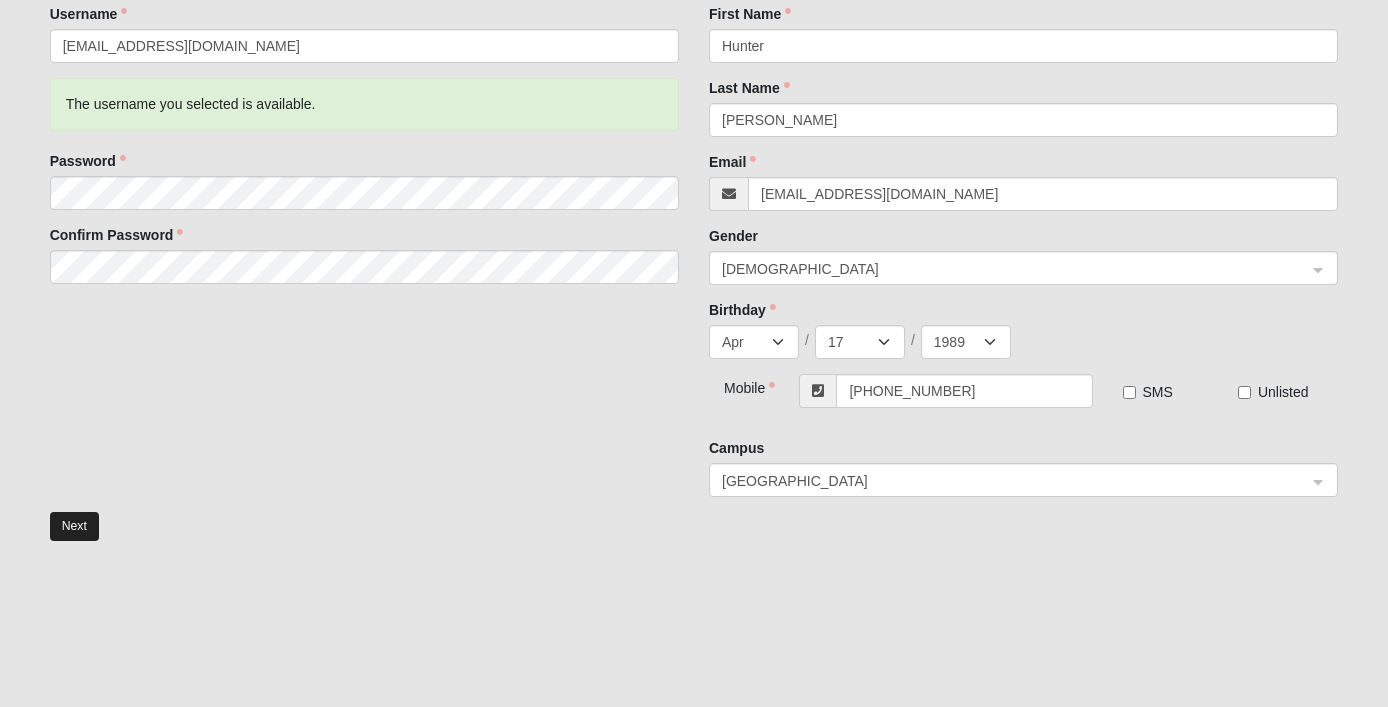 click on "Next" at bounding box center (74, 526) 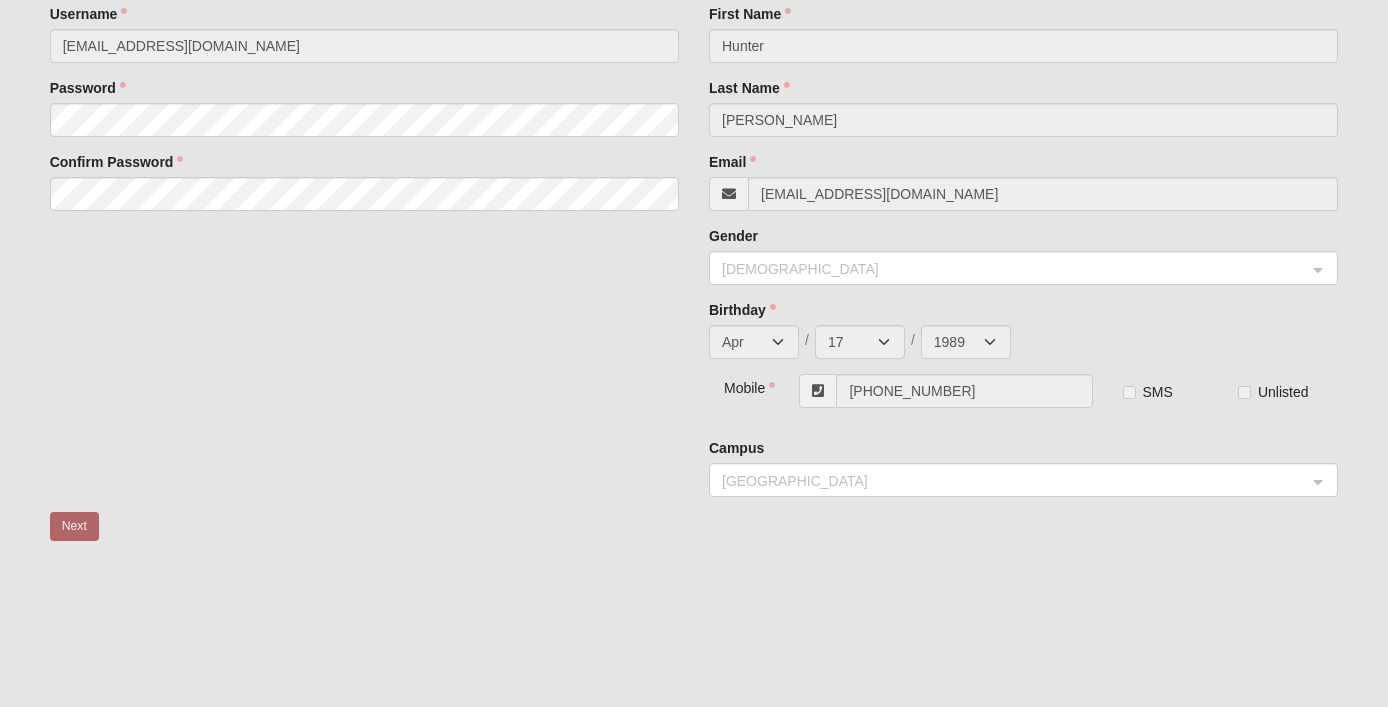 scroll, scrollTop: 0, scrollLeft: 0, axis: both 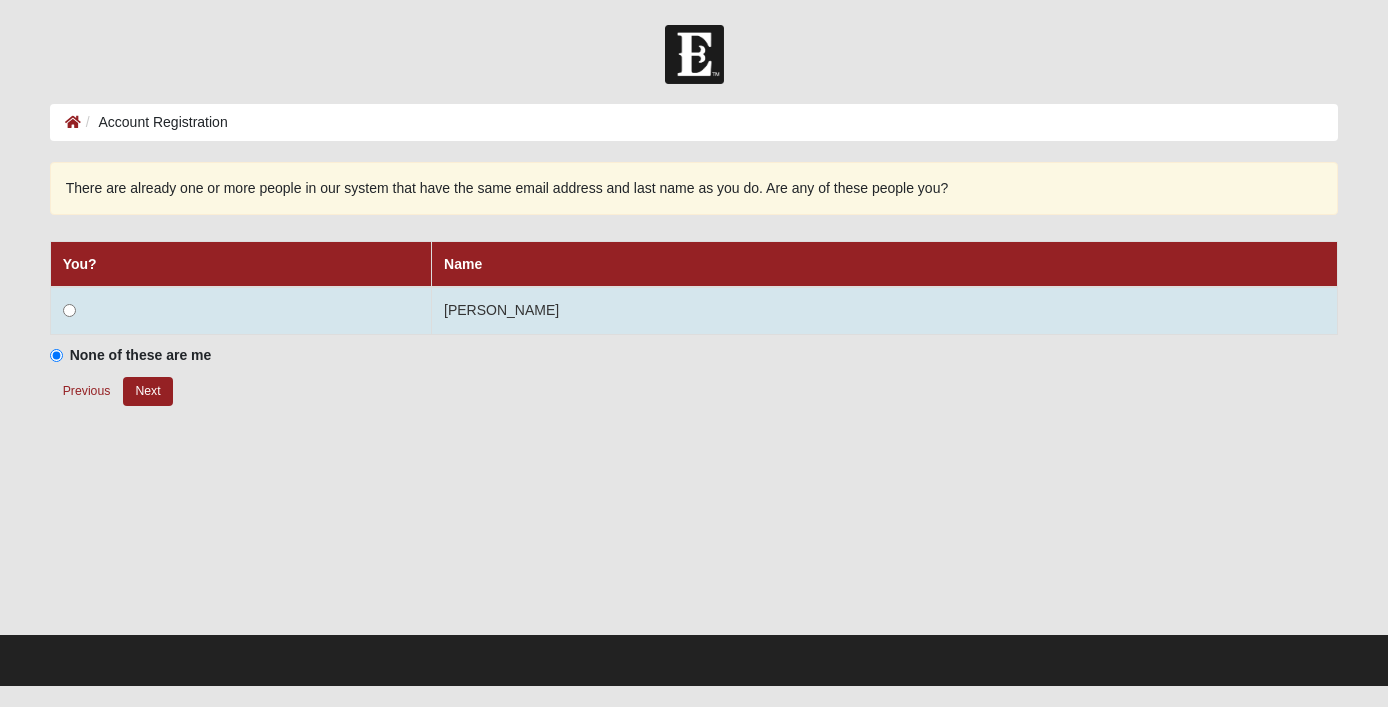 click at bounding box center [69, 310] 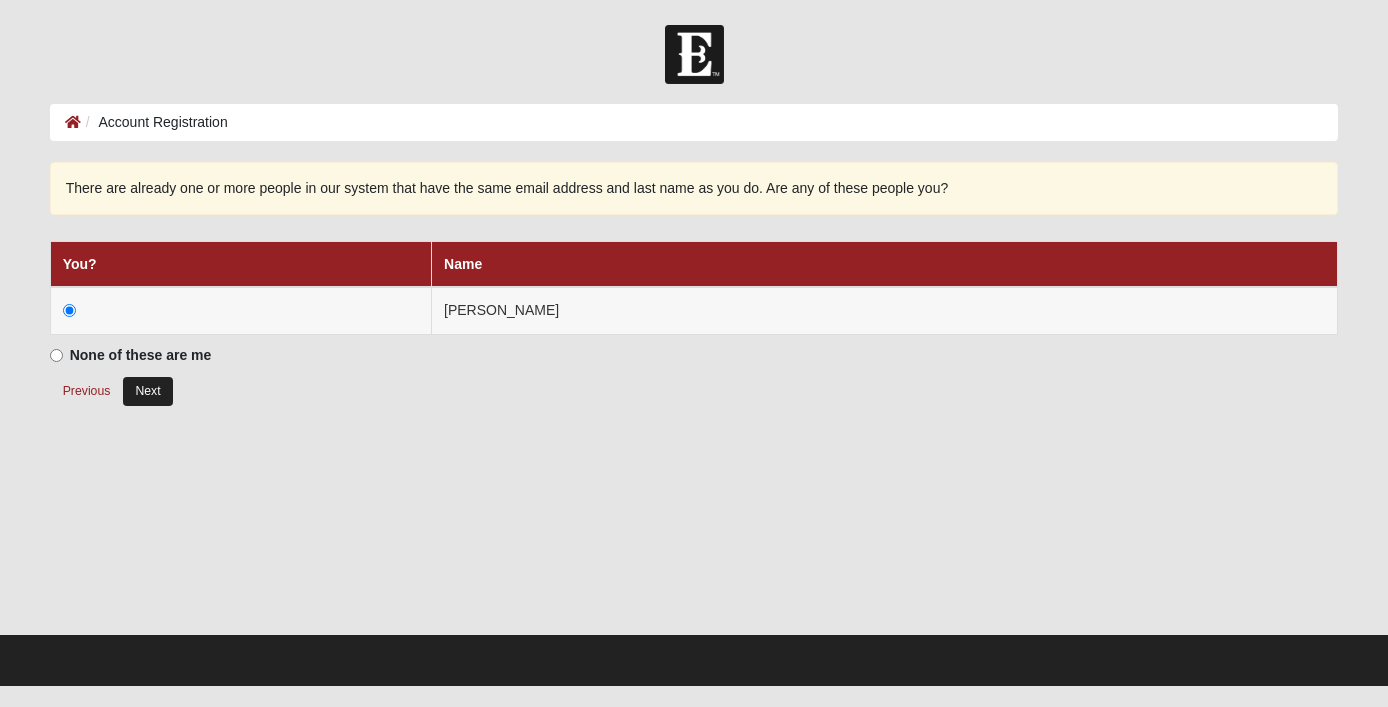 click on "Next" at bounding box center (147, 391) 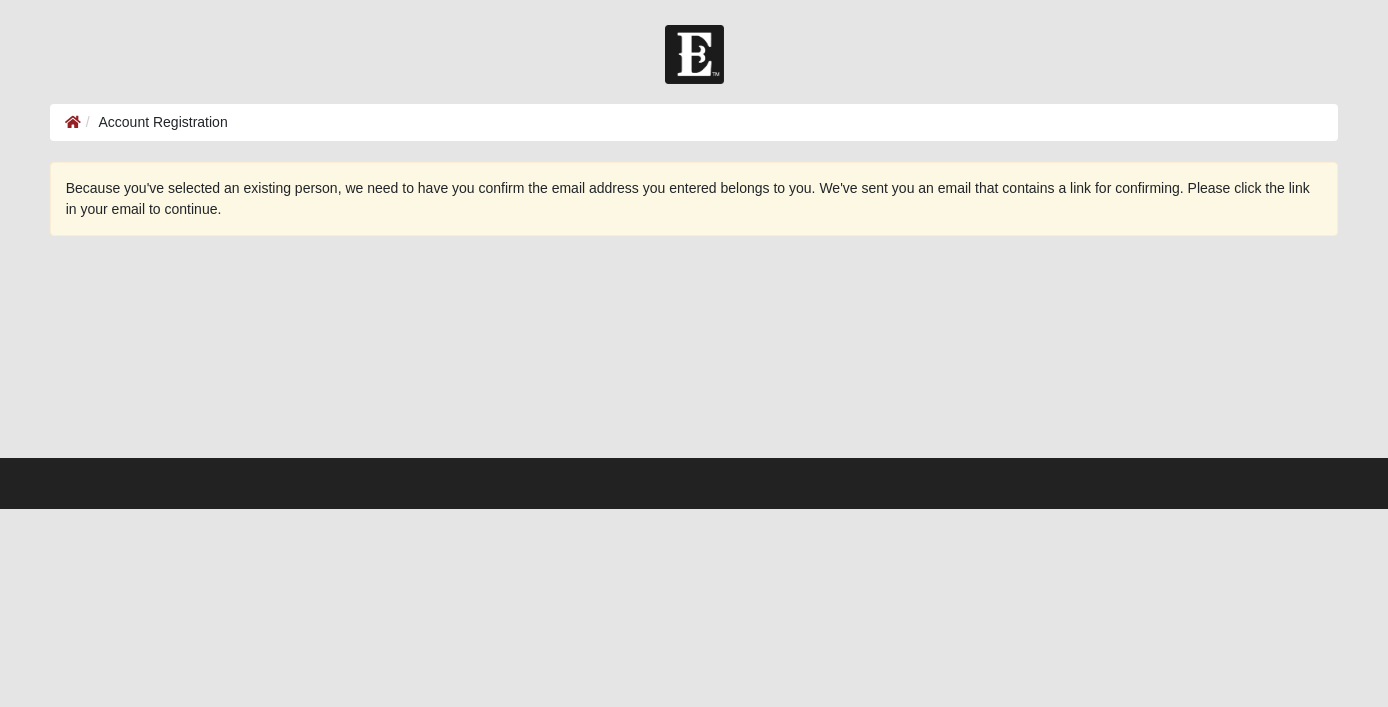 click at bounding box center [694, 54] 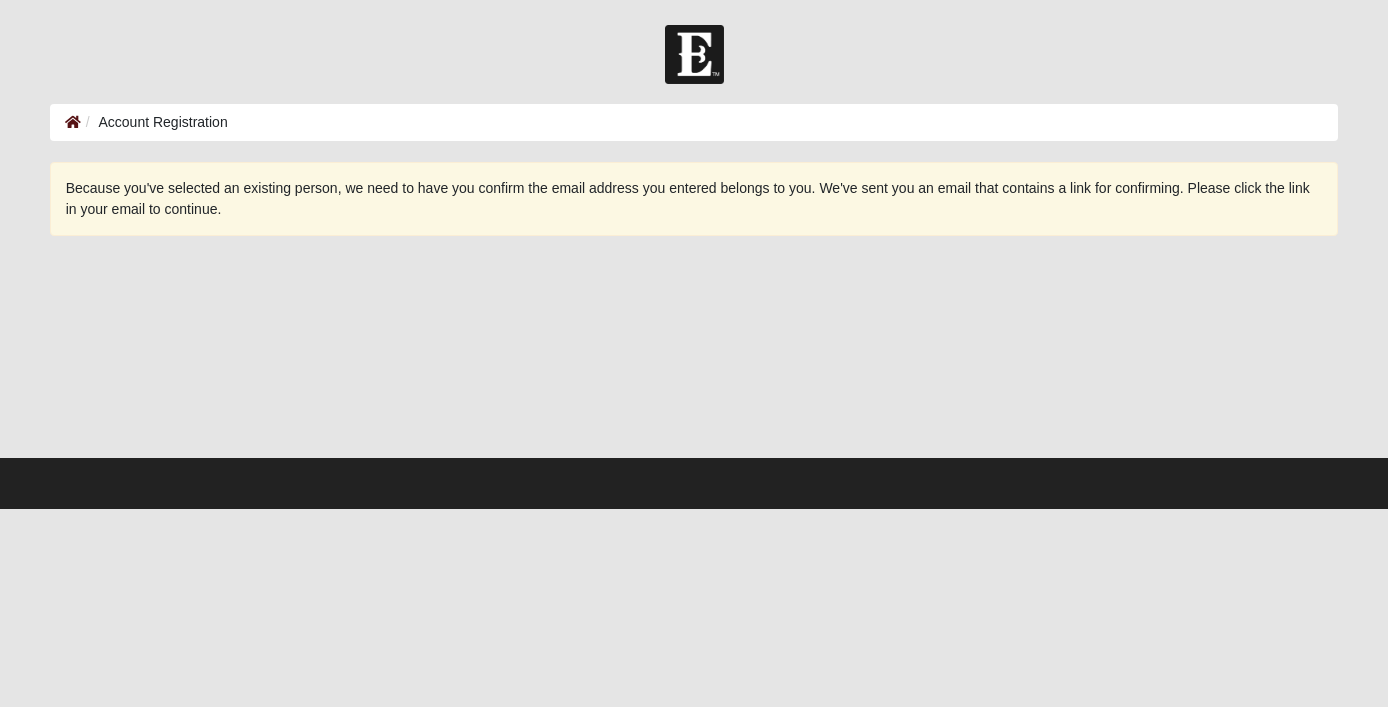 click at bounding box center [73, 122] 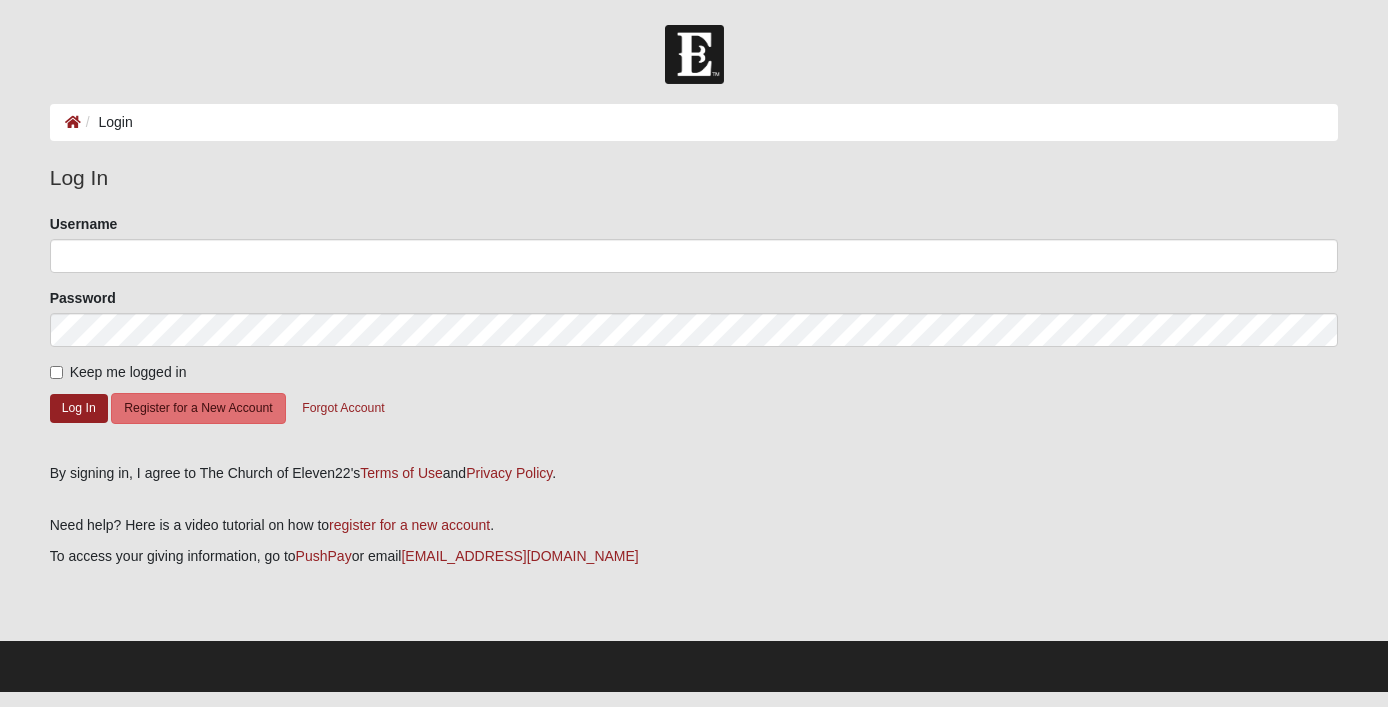 scroll, scrollTop: 0, scrollLeft: 0, axis: both 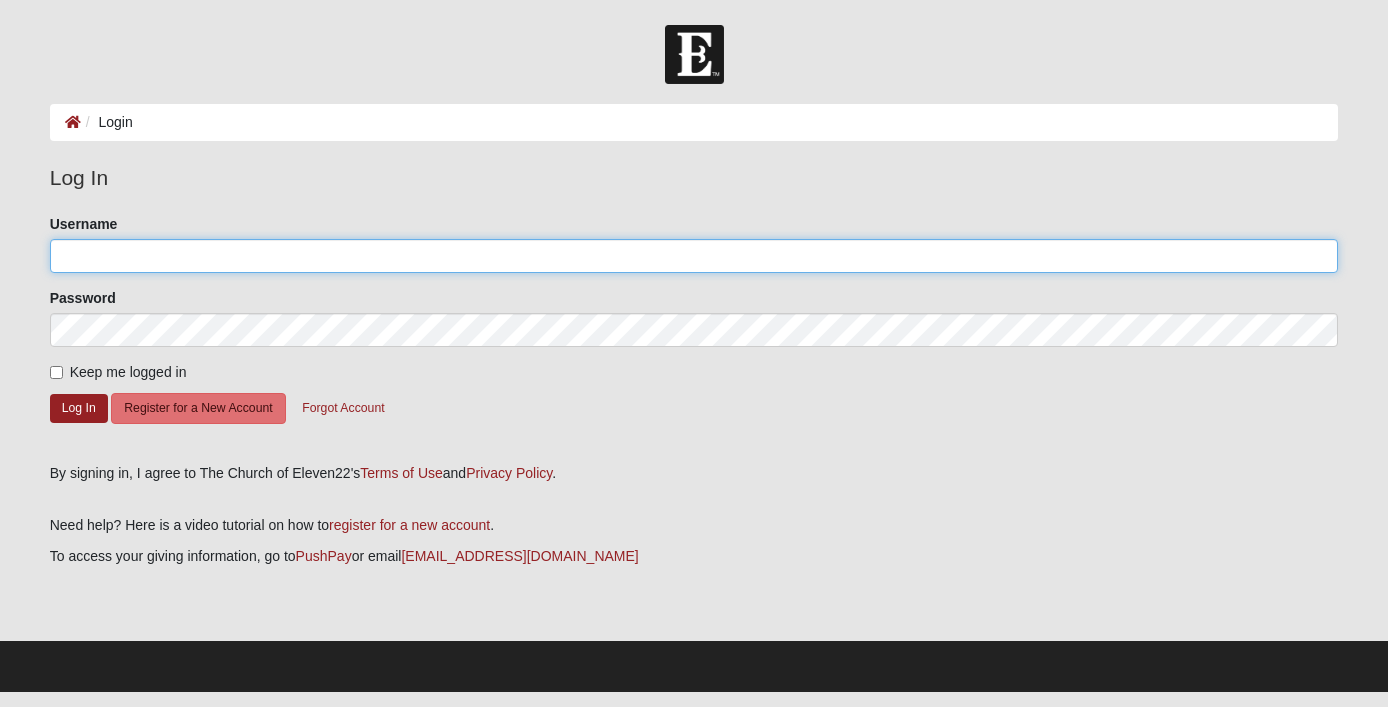 type on "[EMAIL_ADDRESS][DOMAIN_NAME]" 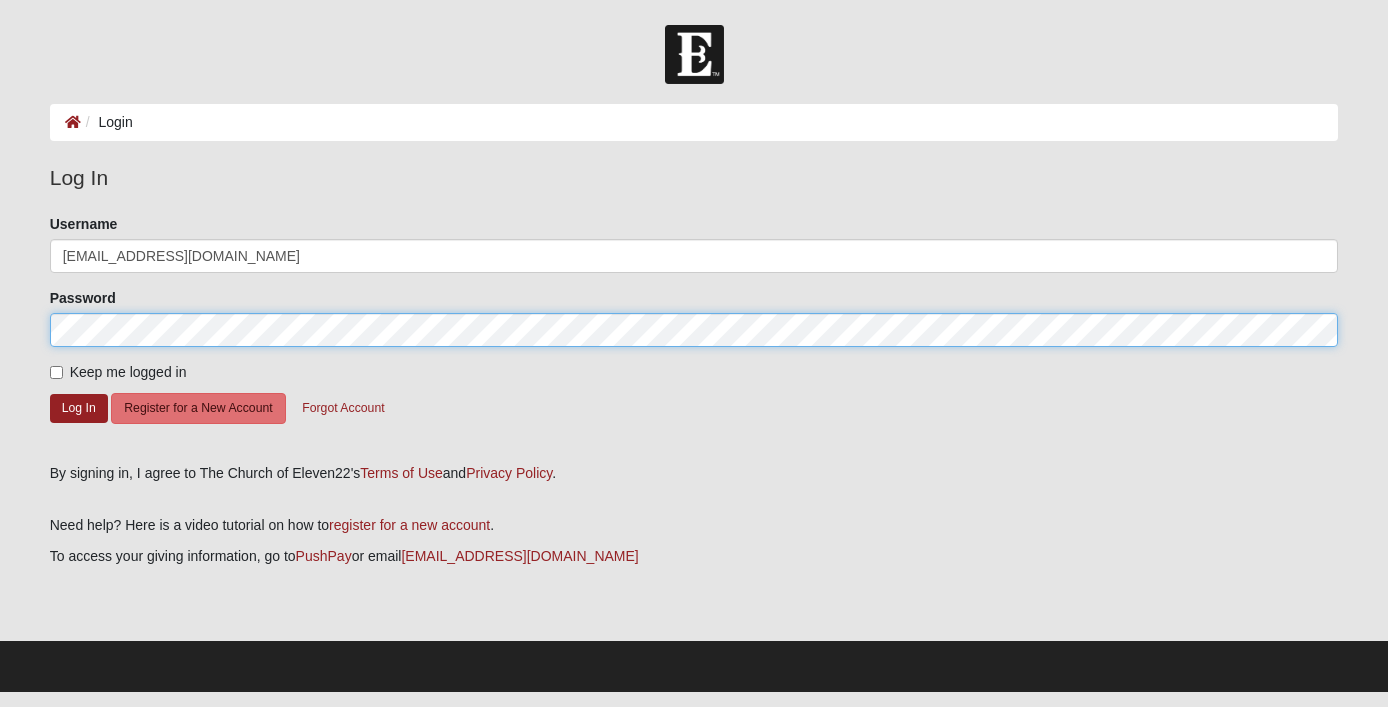 click on "Log In" 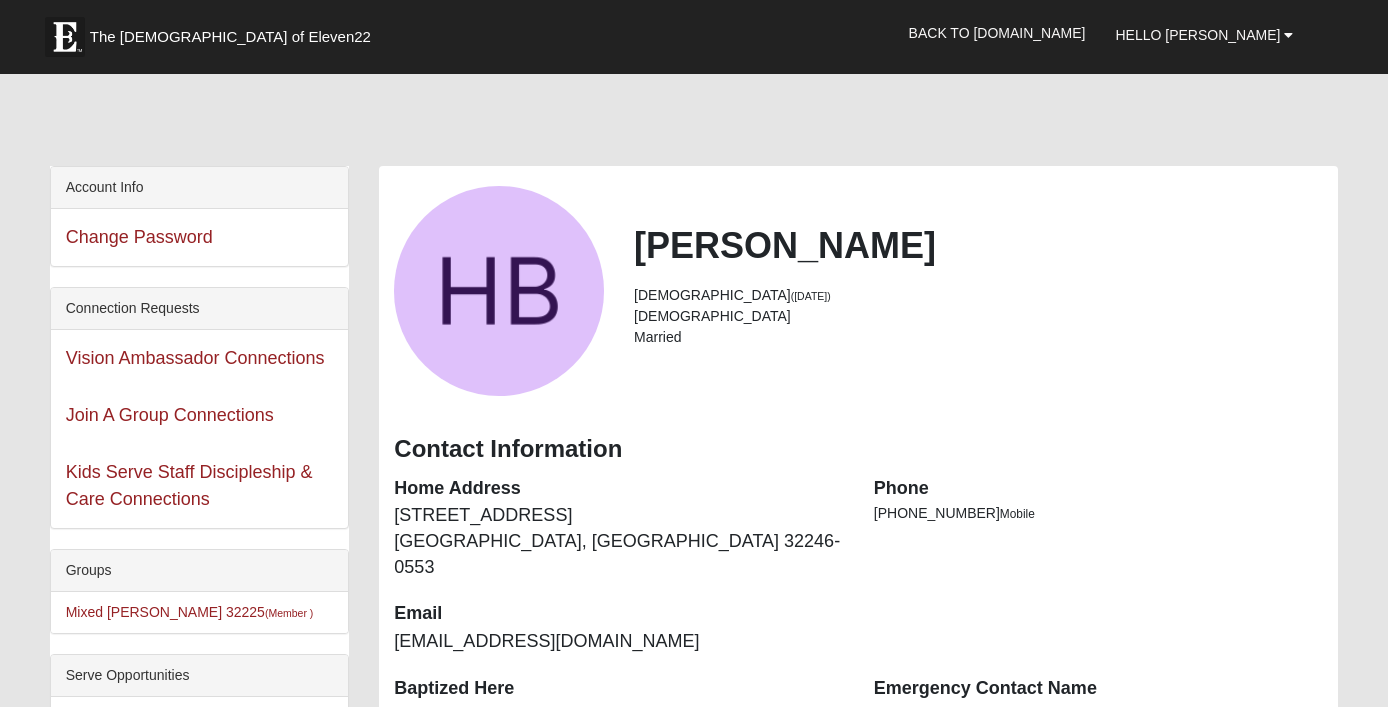 scroll, scrollTop: 0, scrollLeft: 0, axis: both 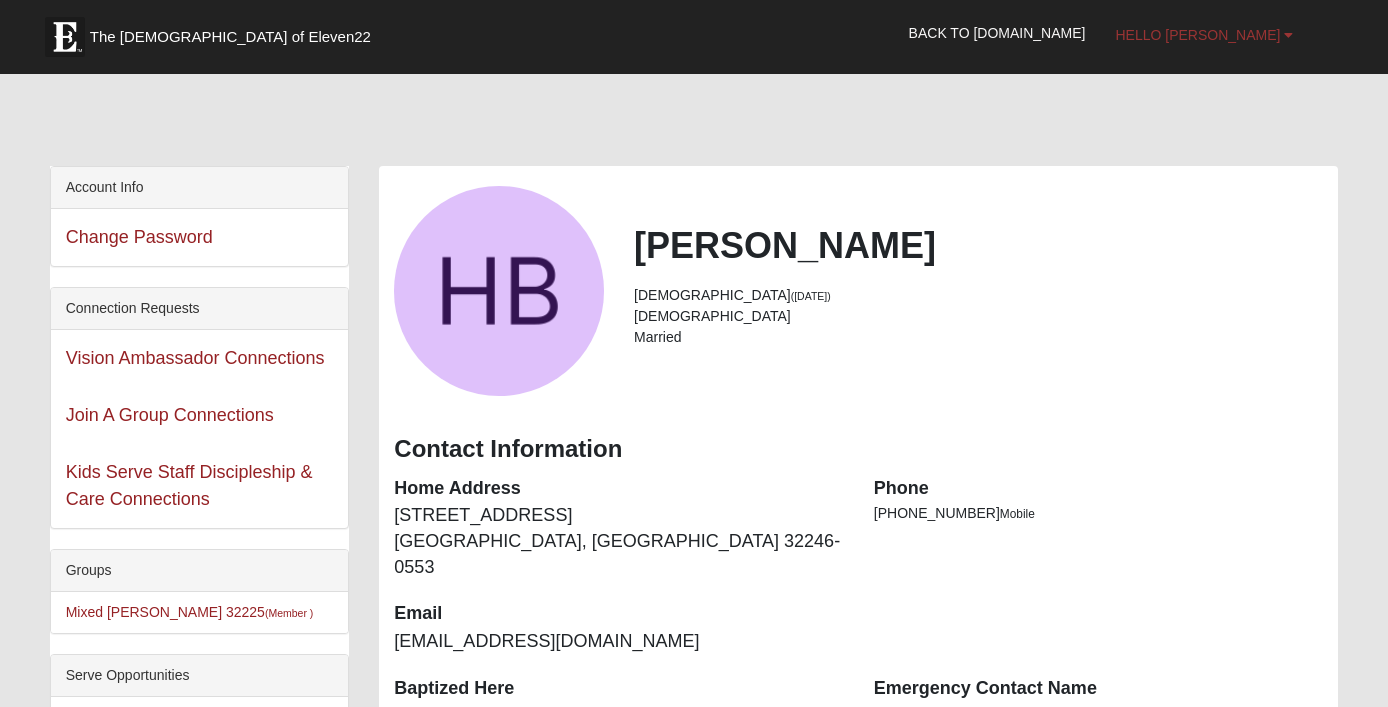 click on "Hello Hunter" at bounding box center [1204, 35] 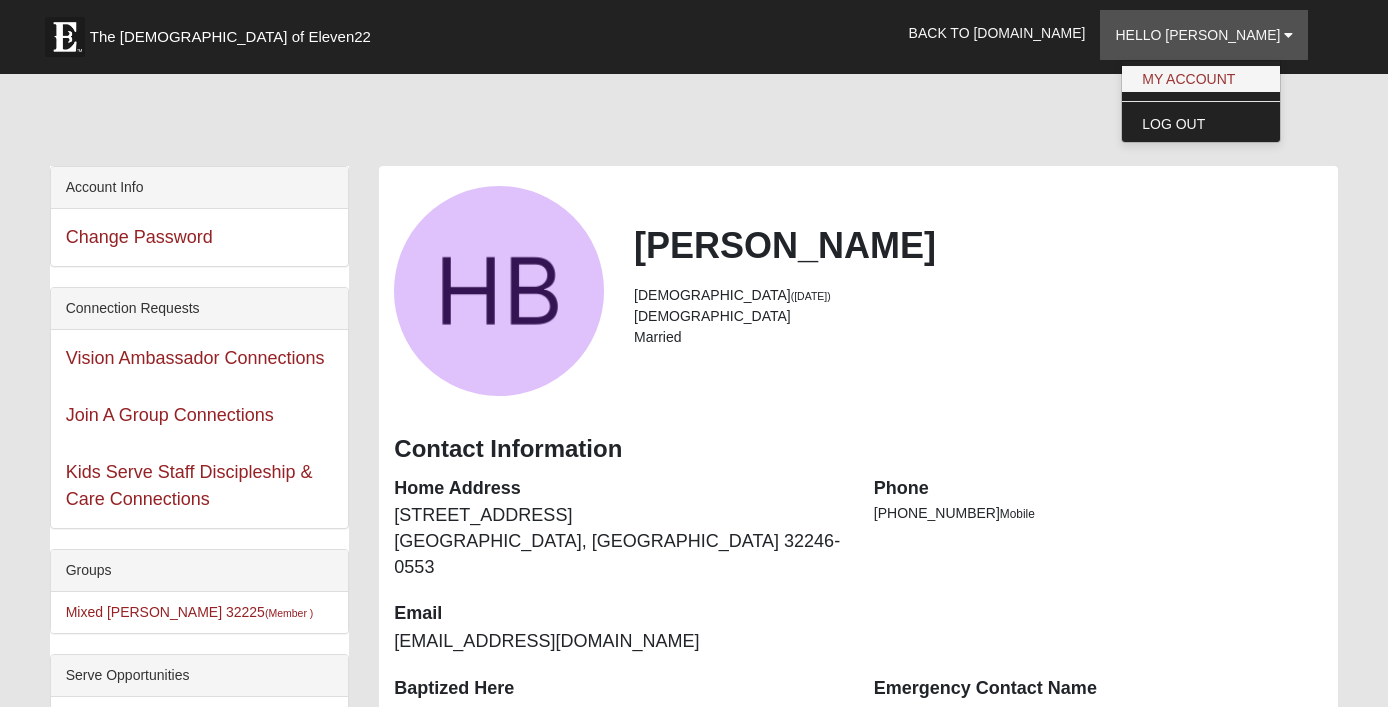 click on "My Account" at bounding box center [1201, 79] 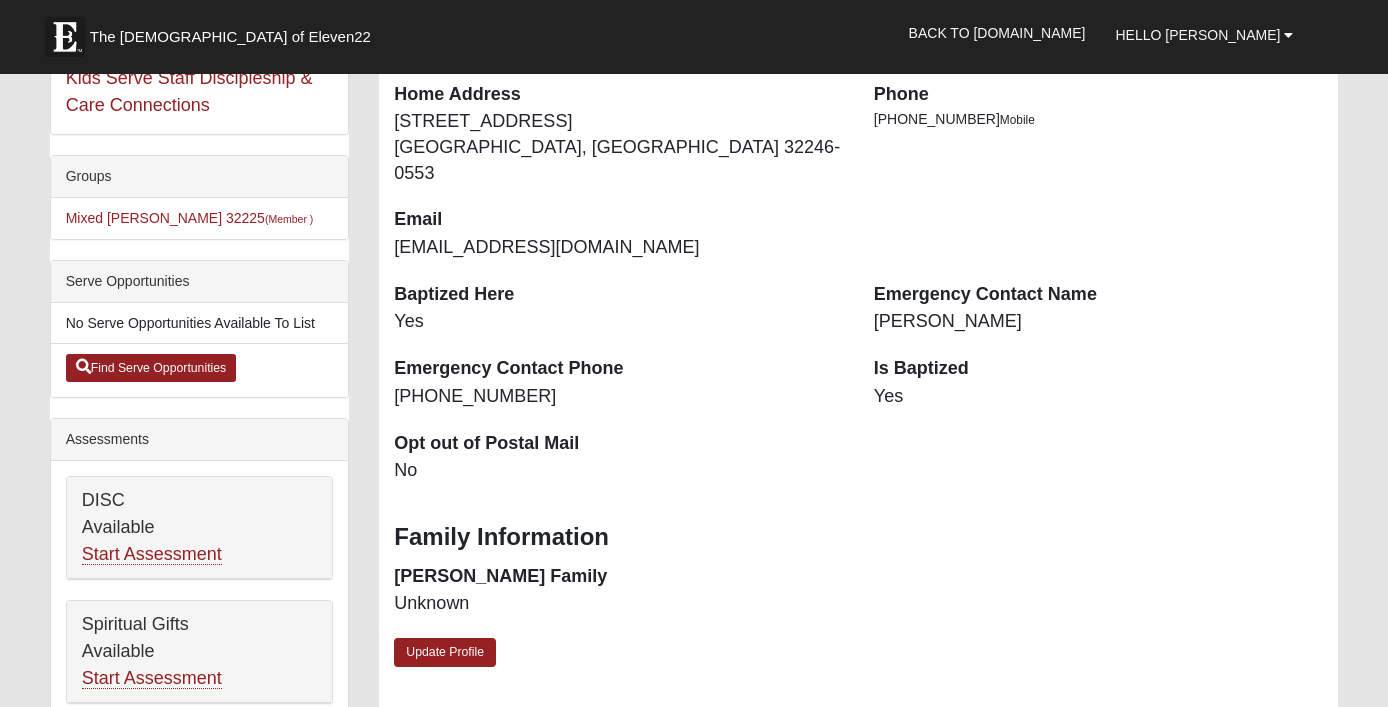 scroll, scrollTop: 401, scrollLeft: 0, axis: vertical 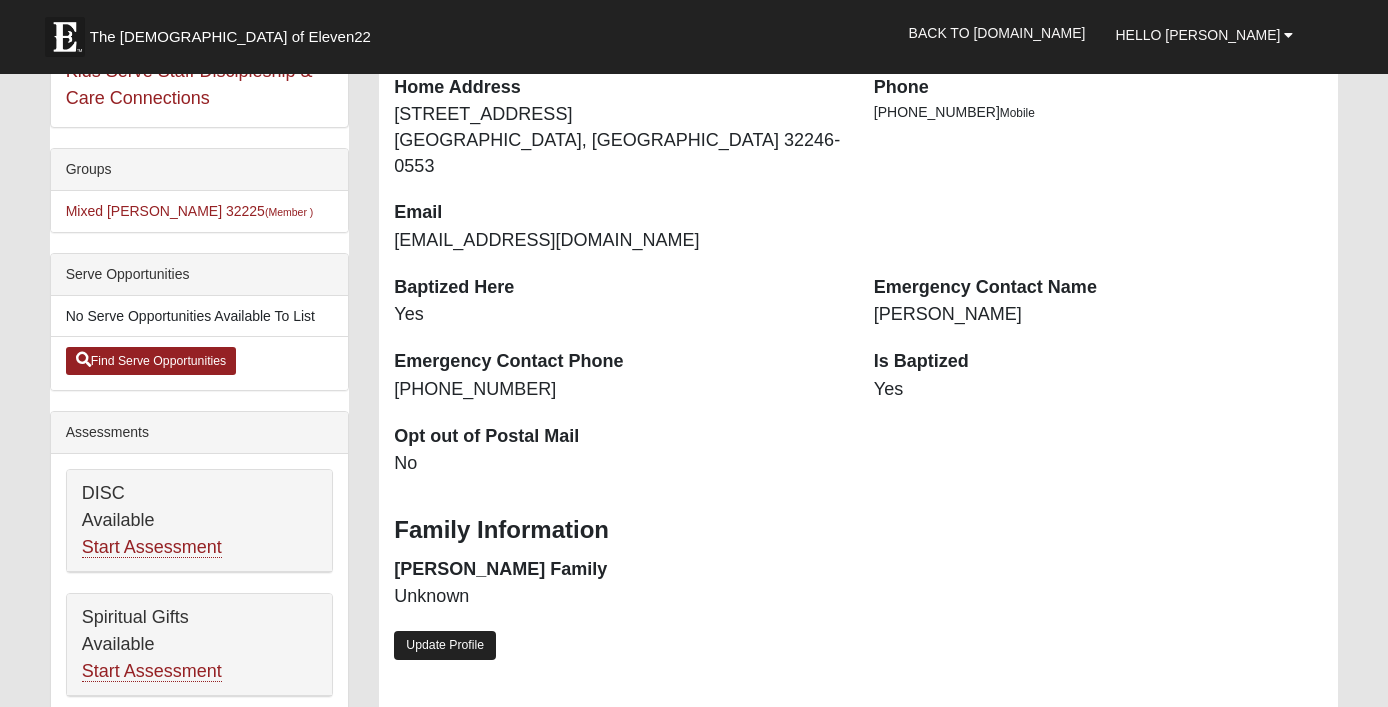 click on "Update Profile" at bounding box center [445, 645] 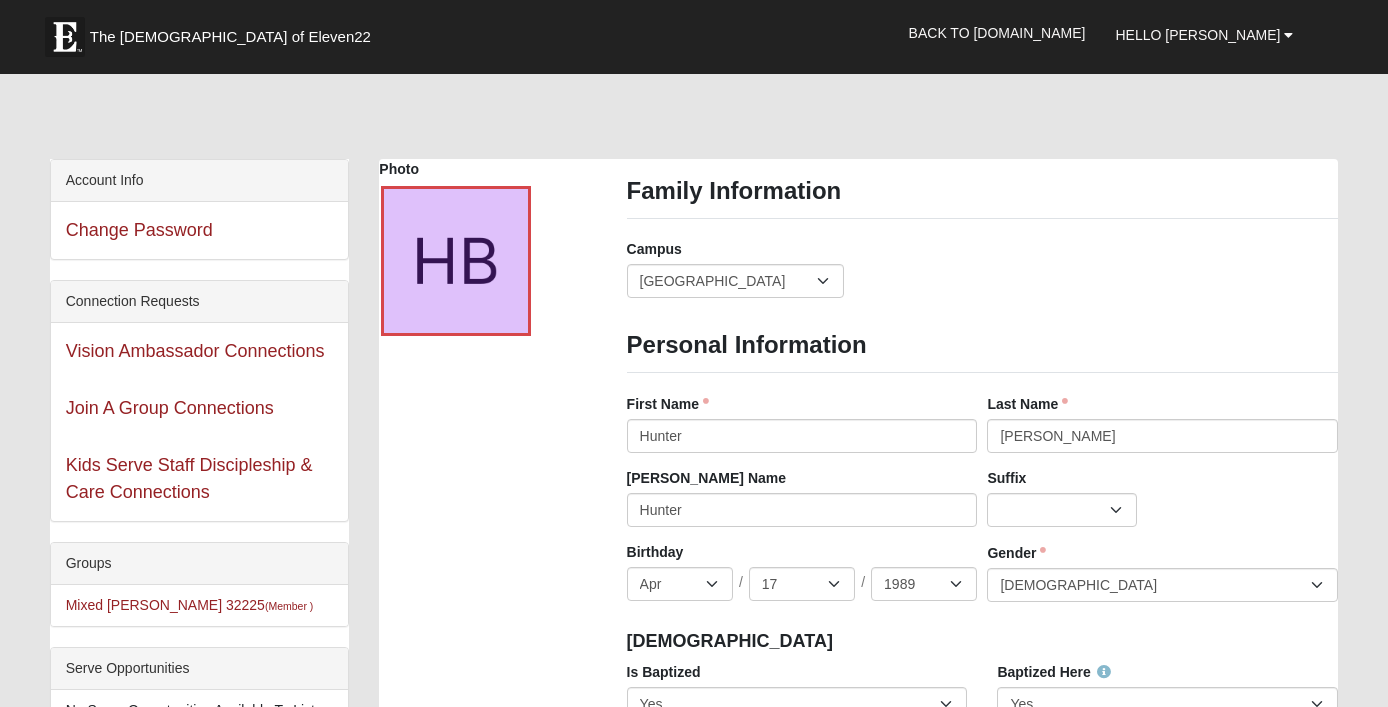 scroll, scrollTop: 8, scrollLeft: 0, axis: vertical 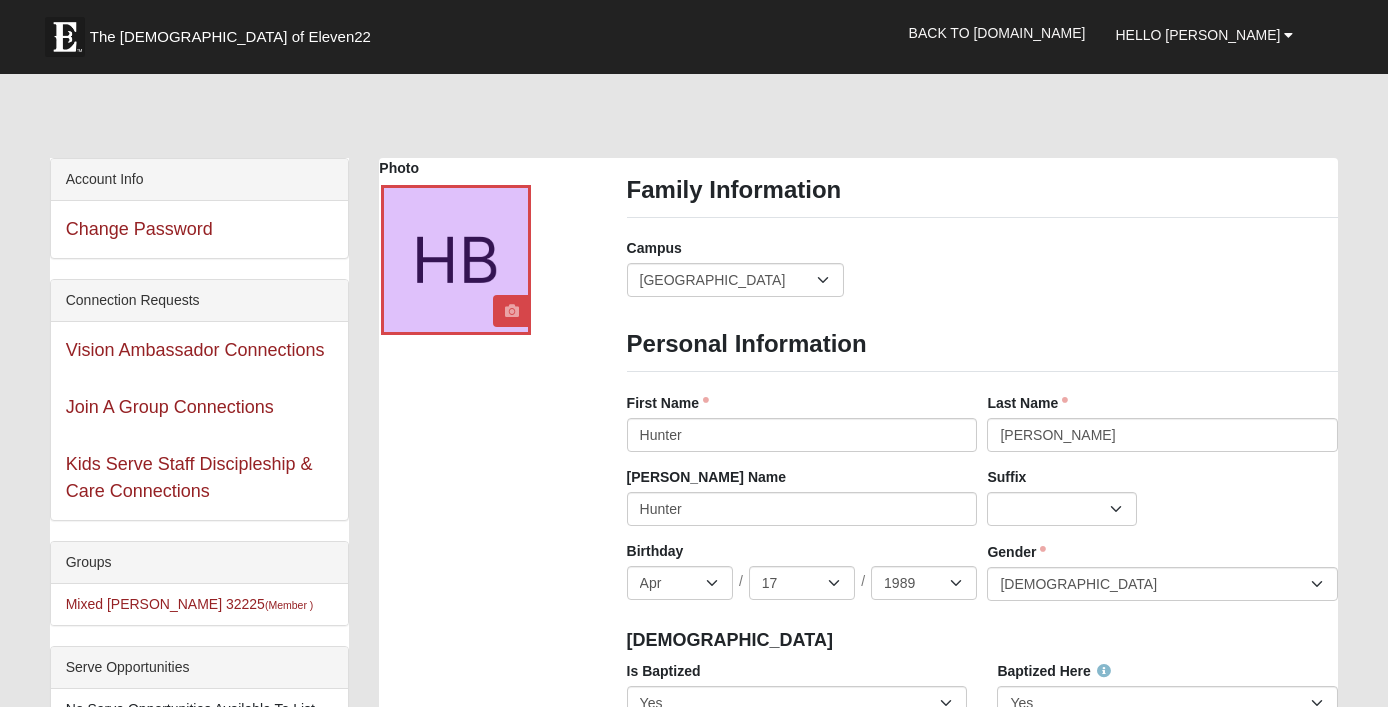 click at bounding box center [512, 311] 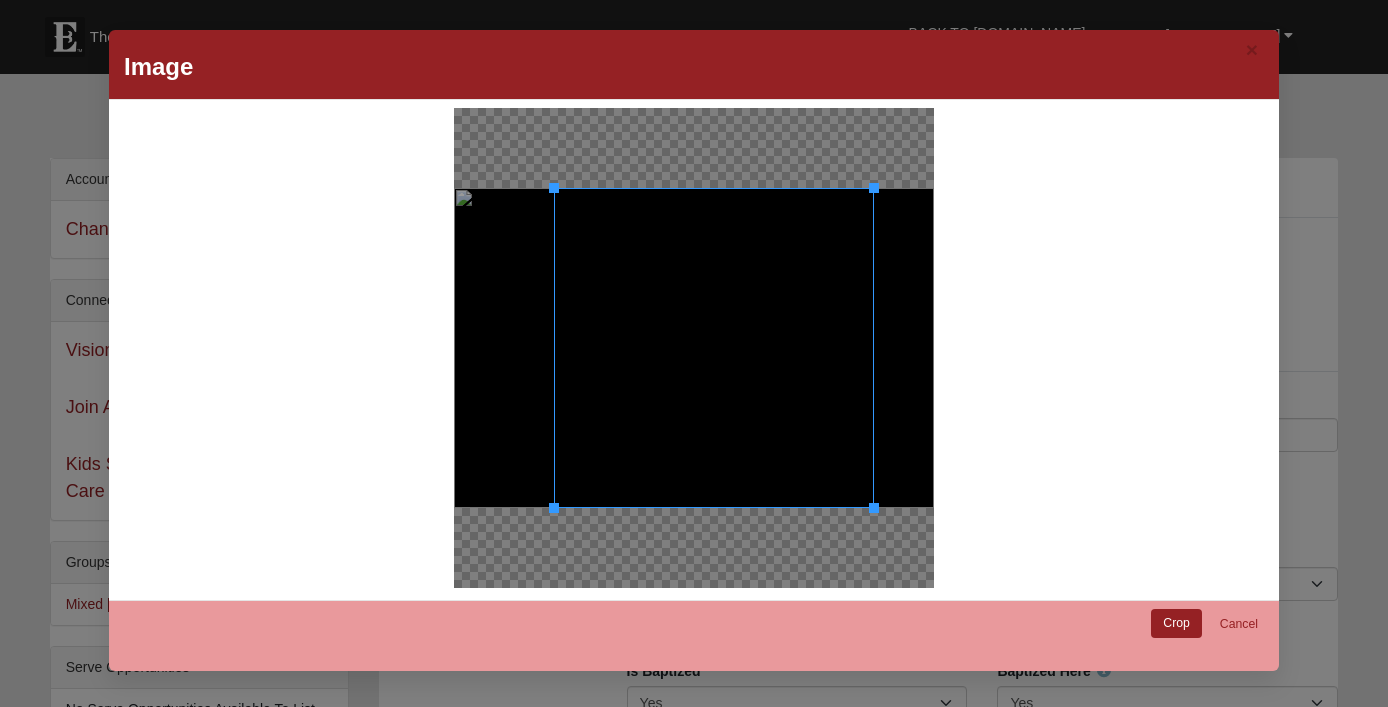 drag, startPoint x: 656, startPoint y: 337, endPoint x: 756, endPoint y: 305, distance: 104.99524 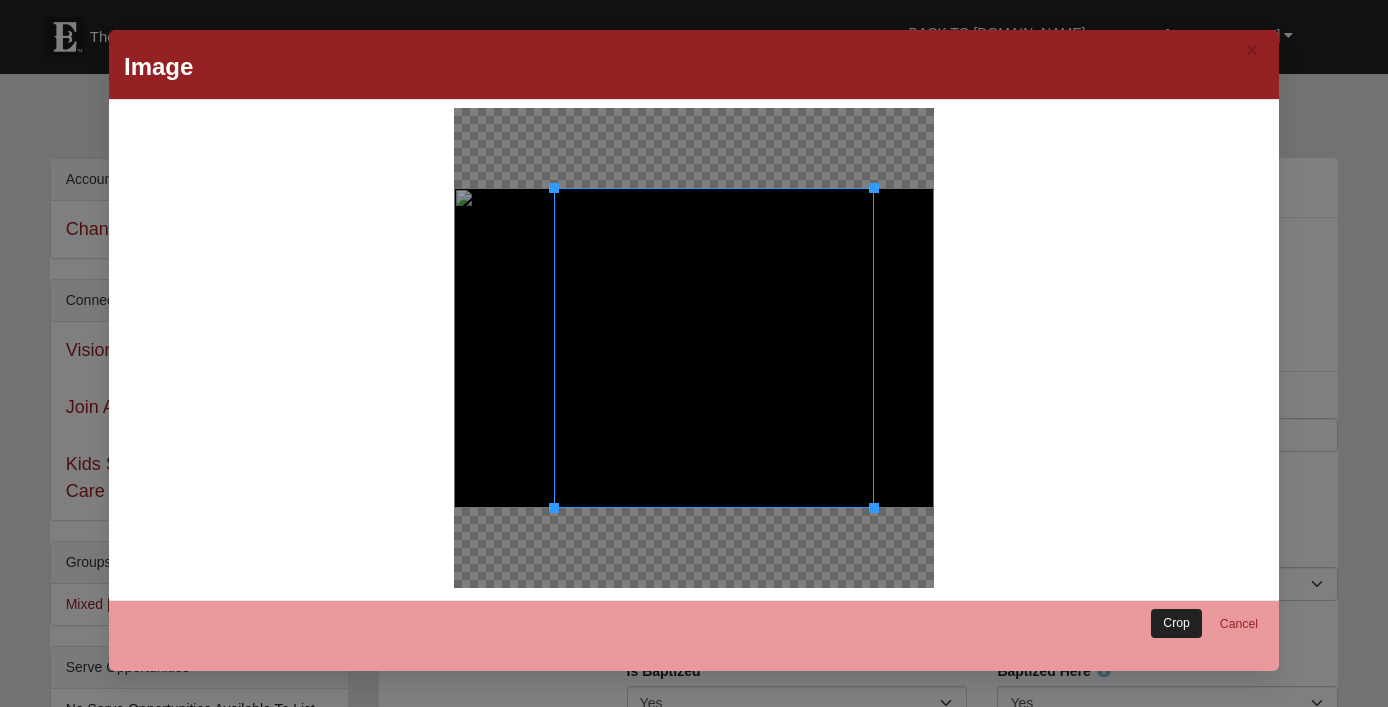 click on "Crop" at bounding box center (1176, 623) 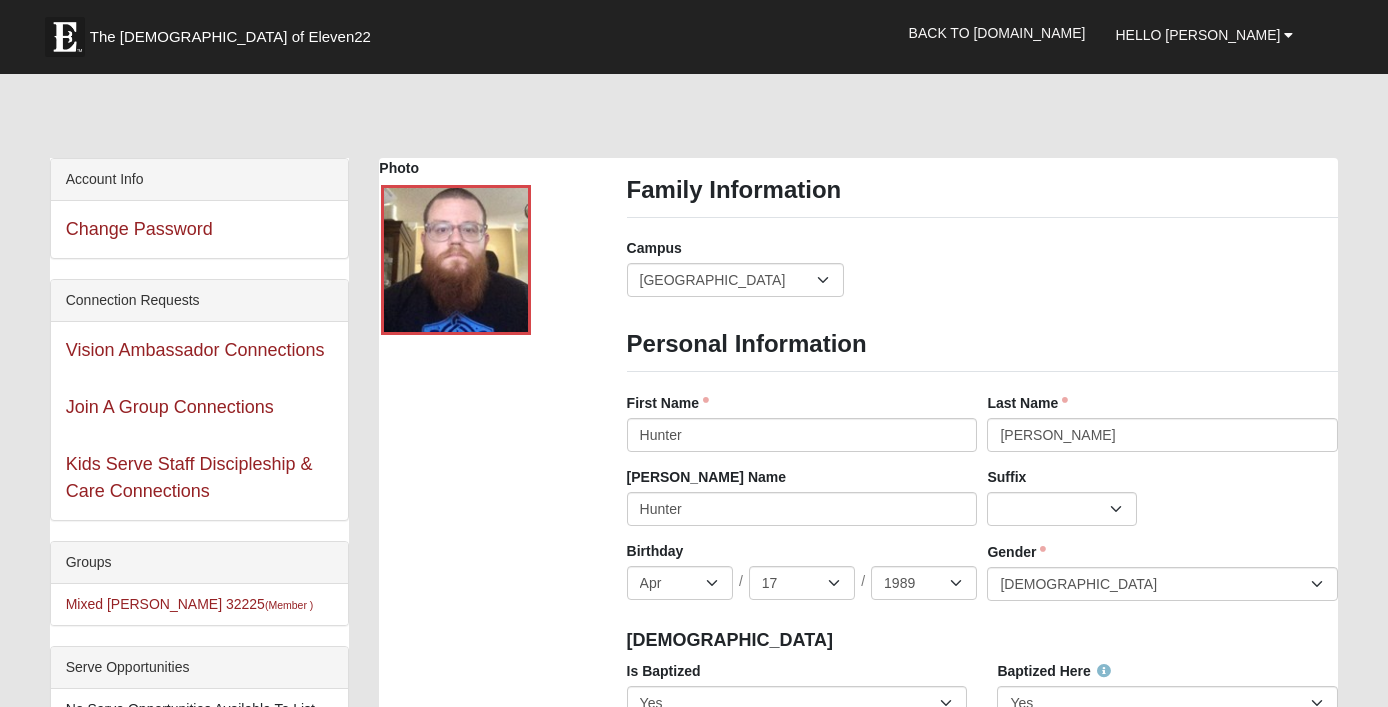 click on "Campus
Arlington
Baymeadows
Eleven22 Online
Fleming Island
Jesup
Mandarin
North Jax
Orange Park
Outpost
Palatka (Coming Soon)
Ponte Vedra
San Pablo
St. Johns
St. Augustine (Coming Soon)
Wildlight
NONE" at bounding box center (983, 275) 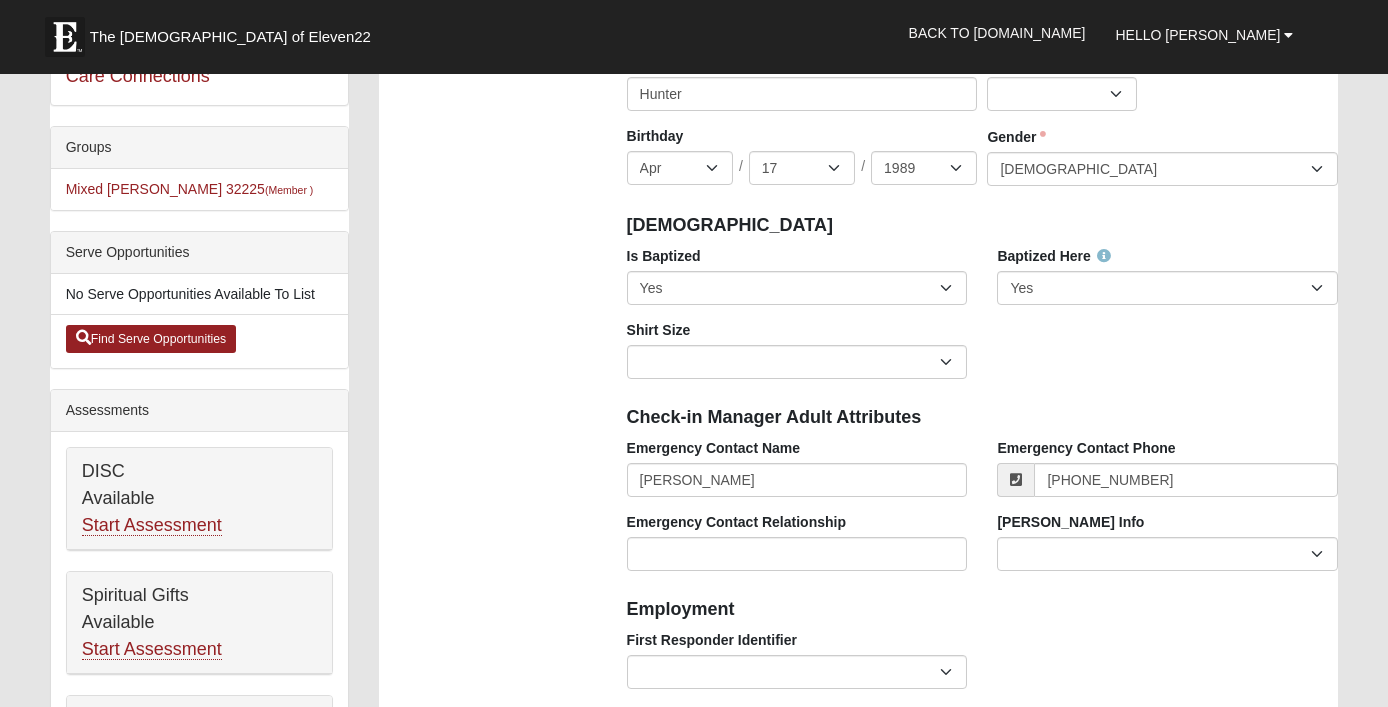 scroll, scrollTop: 420, scrollLeft: 0, axis: vertical 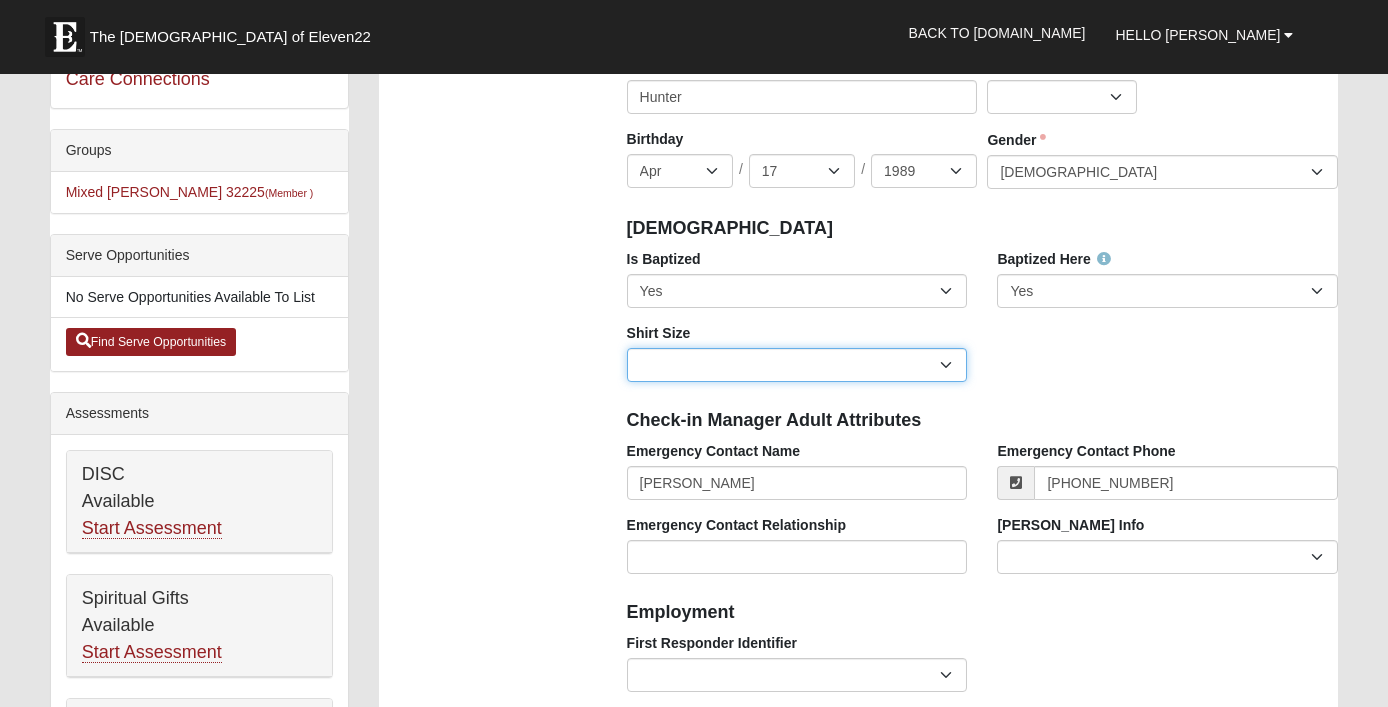 select on "Adult XL" 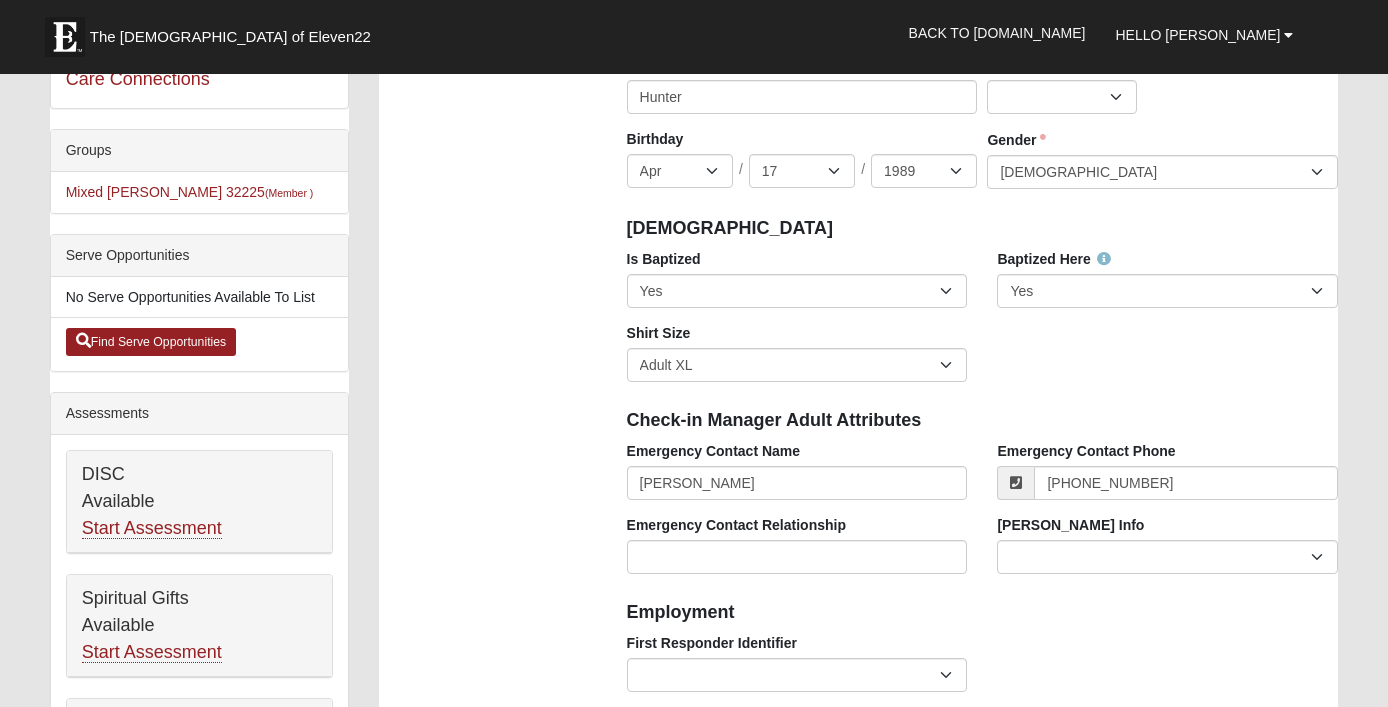 click on "Check-in Manager Adult Attributes" at bounding box center (983, 419) 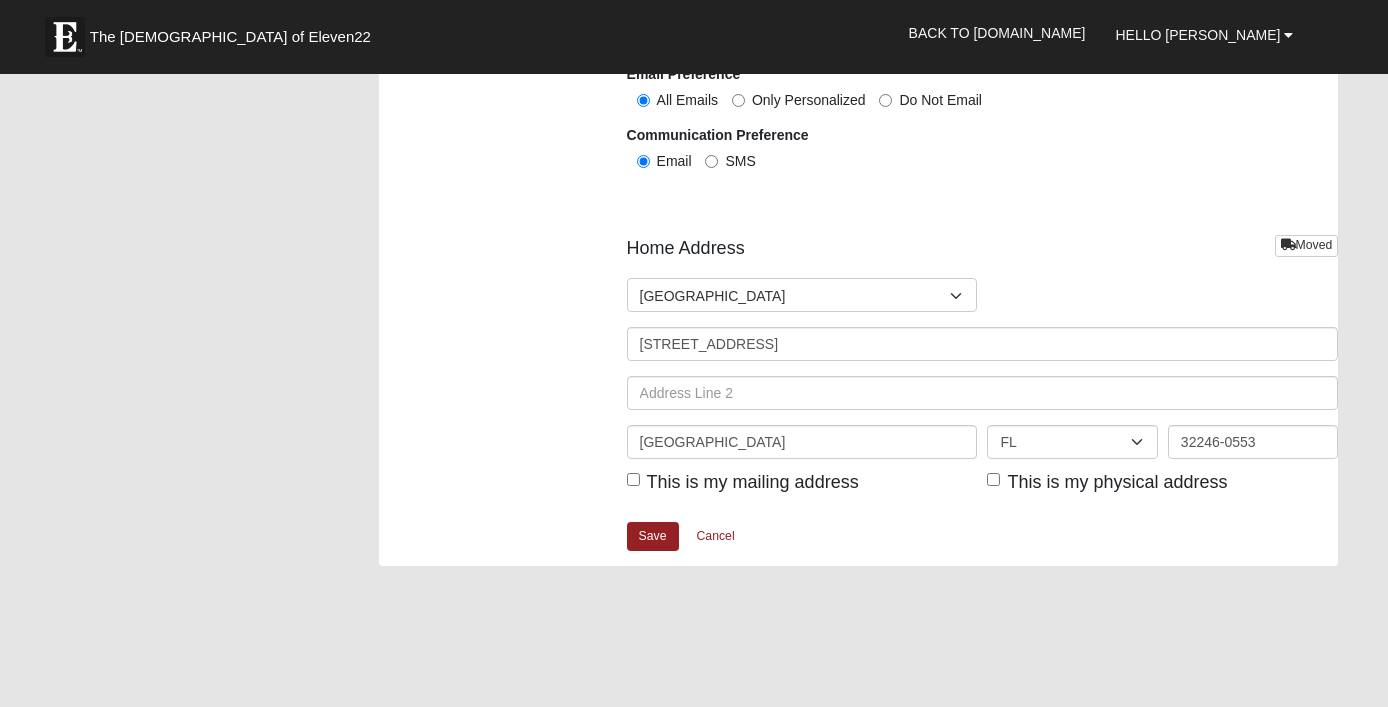 scroll, scrollTop: 2358, scrollLeft: 0, axis: vertical 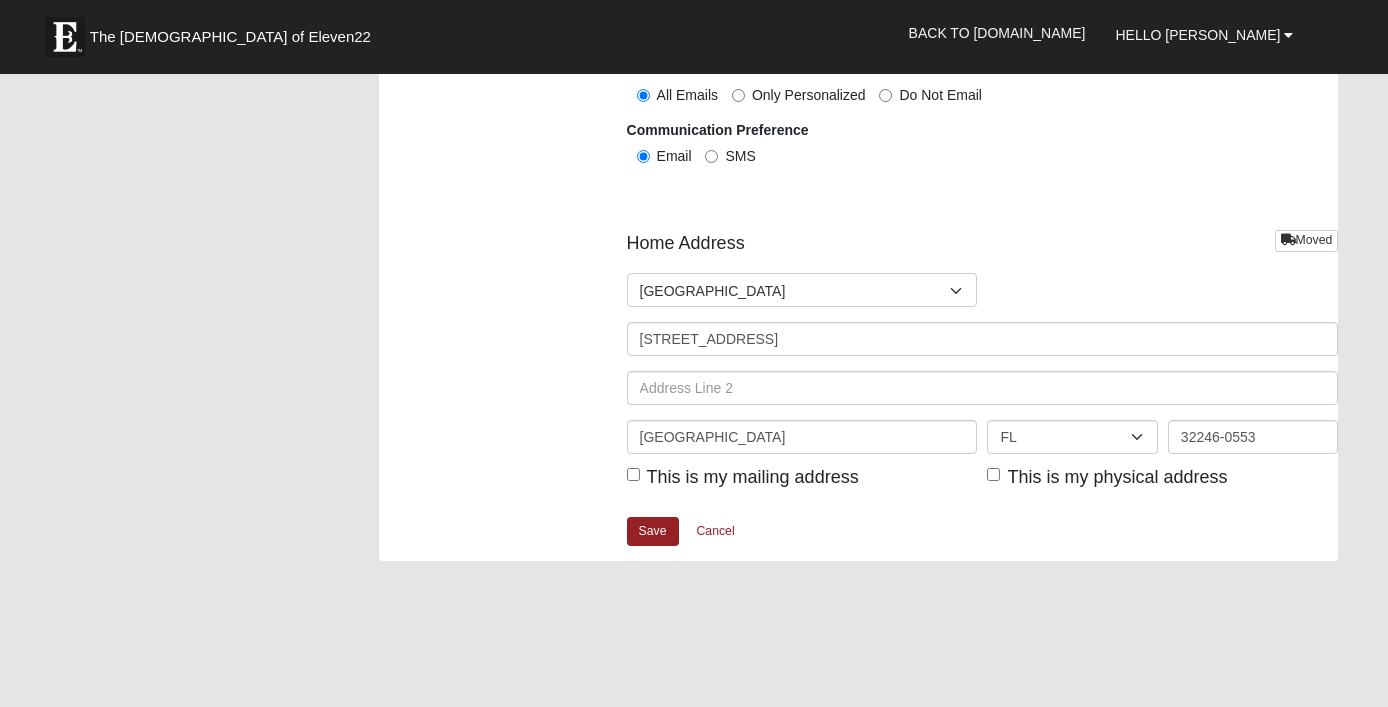 click on "This is my mailing address" at bounding box center [633, 474] 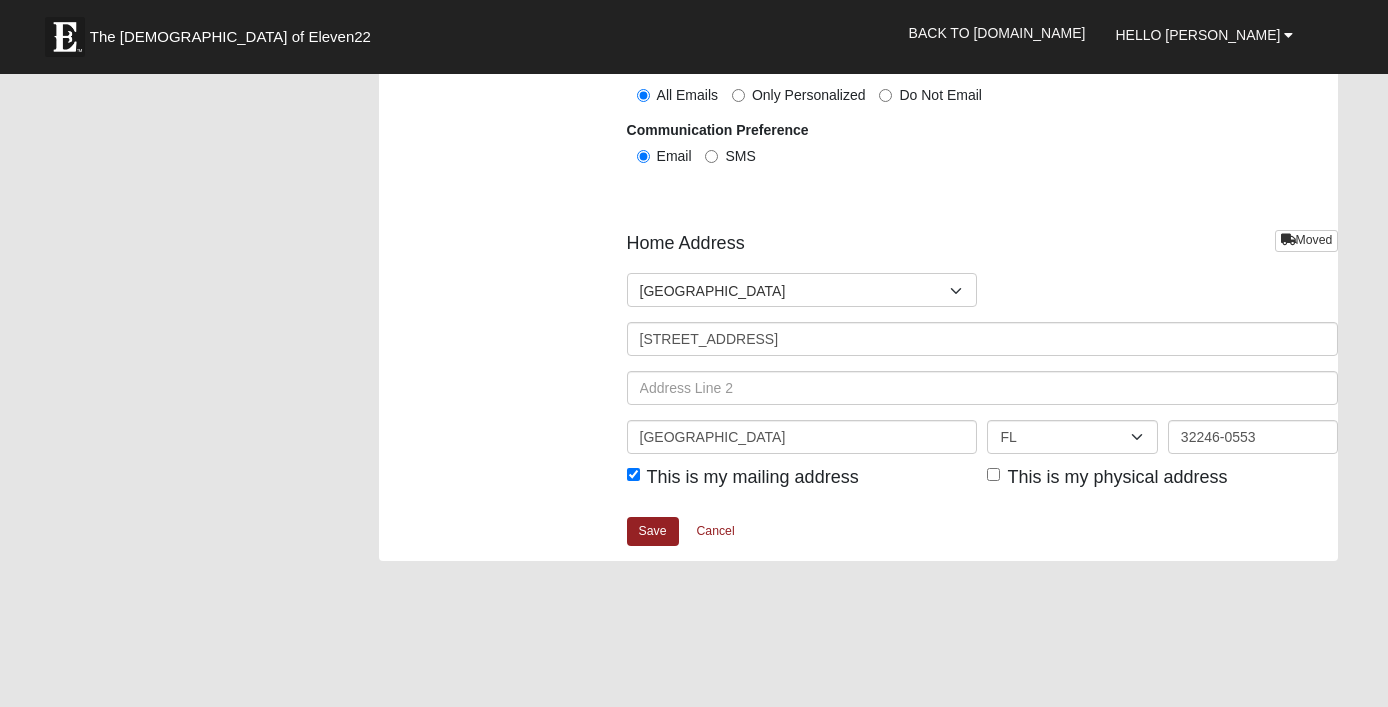 click on "This is my physical address" at bounding box center (993, 474) 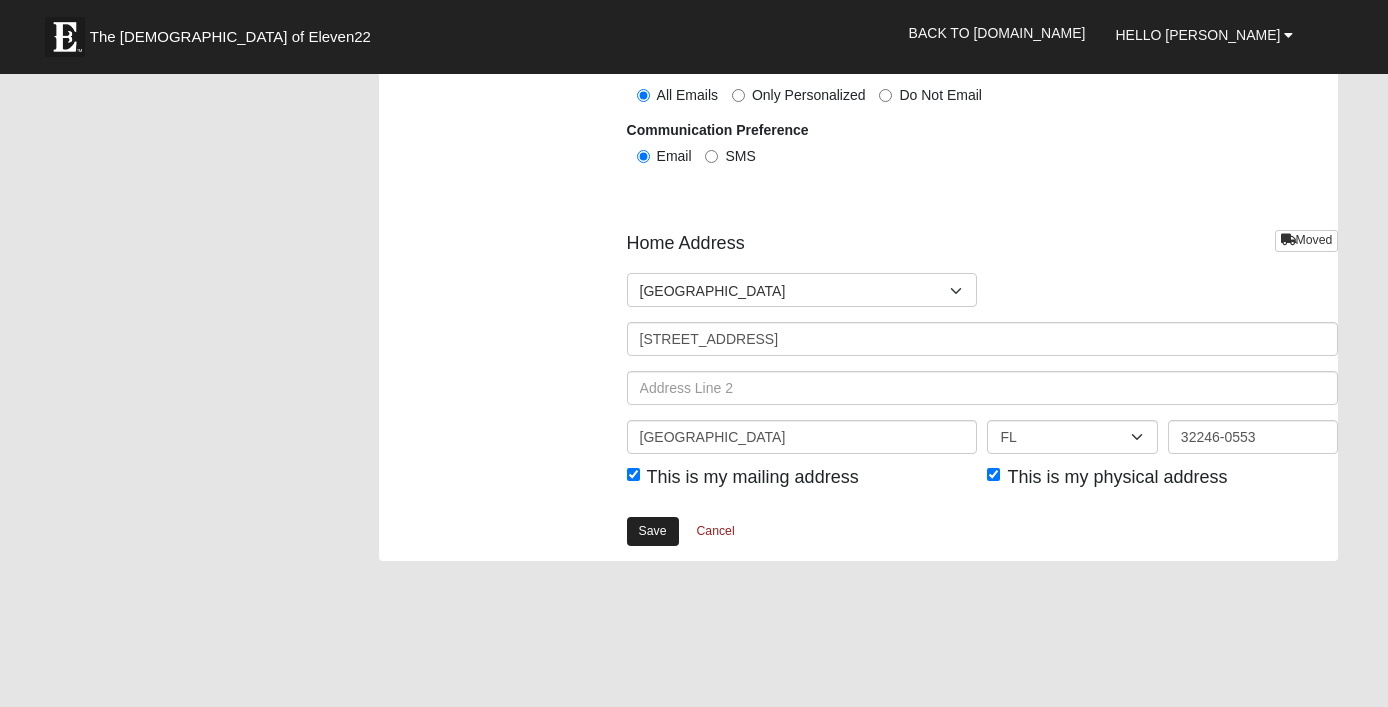 click on "Save" at bounding box center [653, 531] 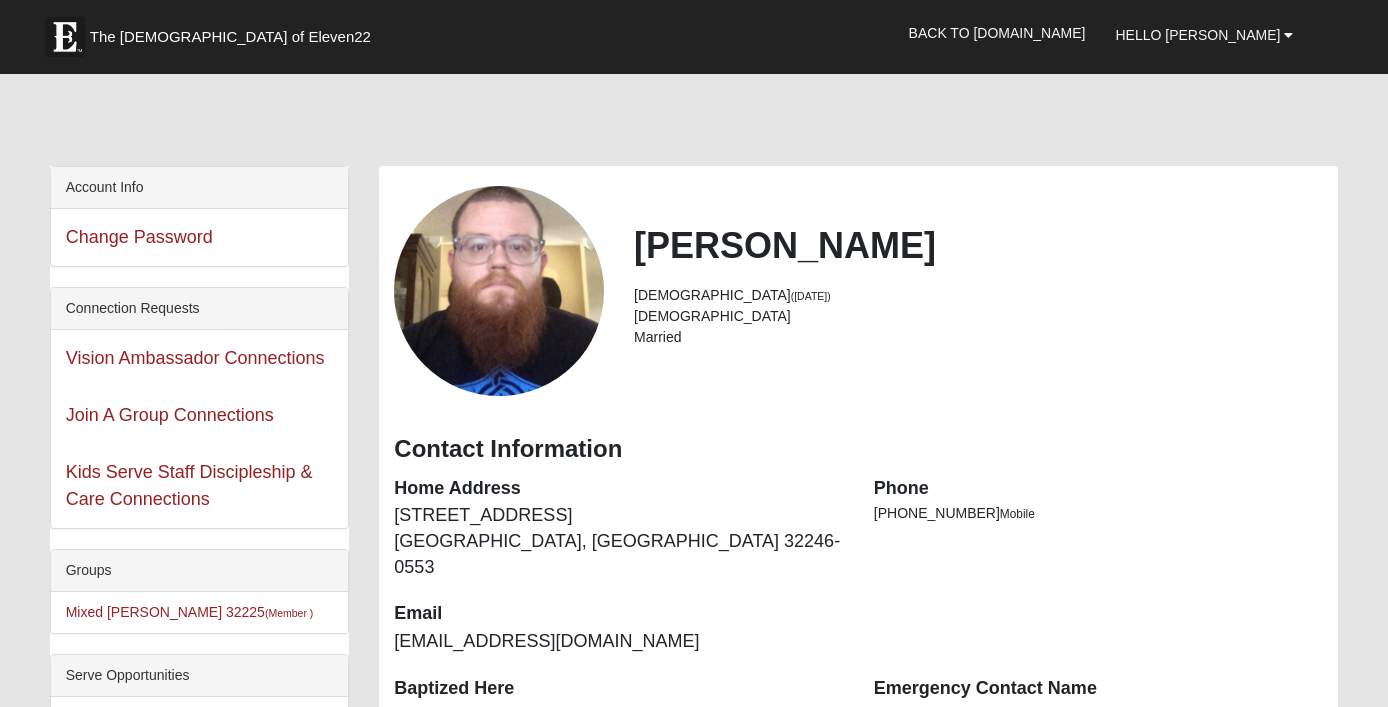 scroll, scrollTop: 0, scrollLeft: 0, axis: both 